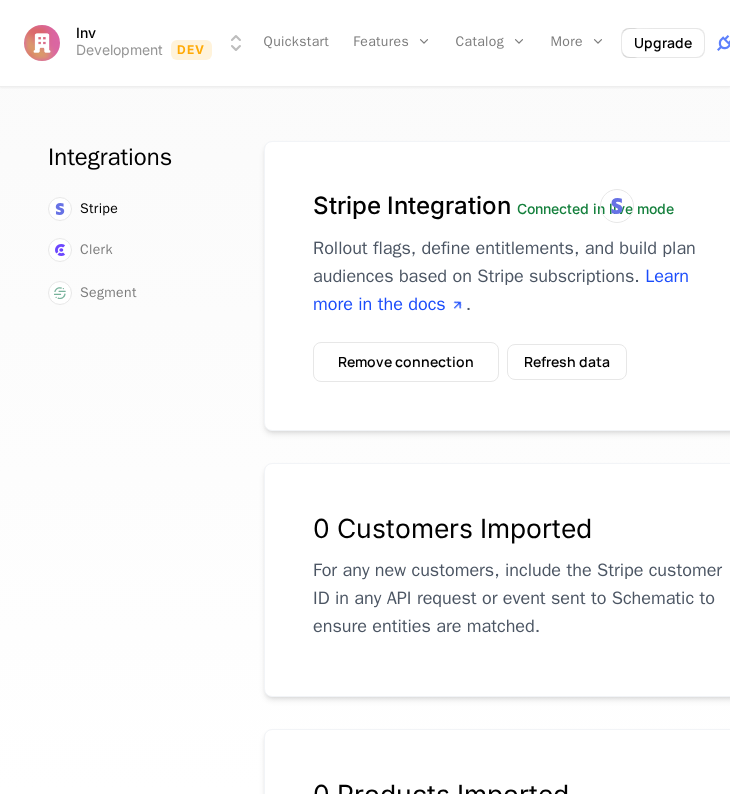 scroll, scrollTop: 0, scrollLeft: 0, axis: both 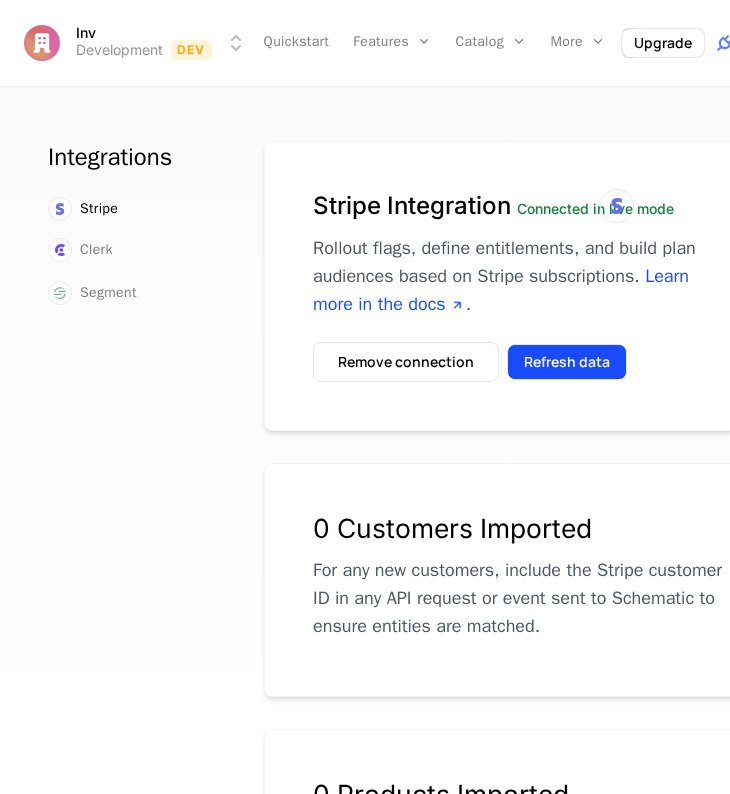 click on "Refresh data" at bounding box center [567, 362] 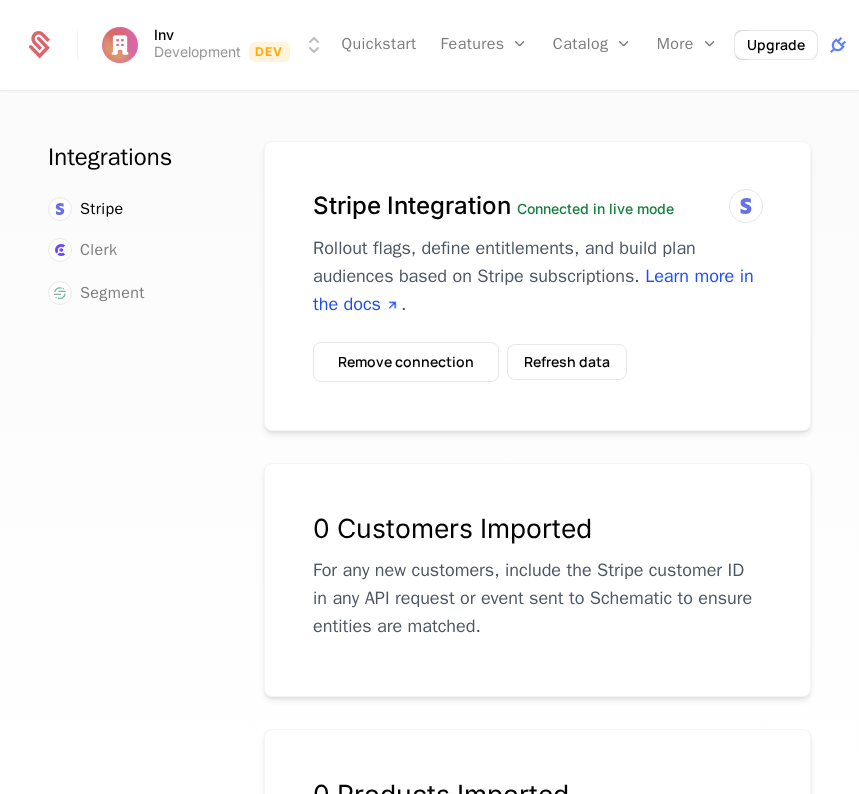 scroll, scrollTop: 100, scrollLeft: 0, axis: vertical 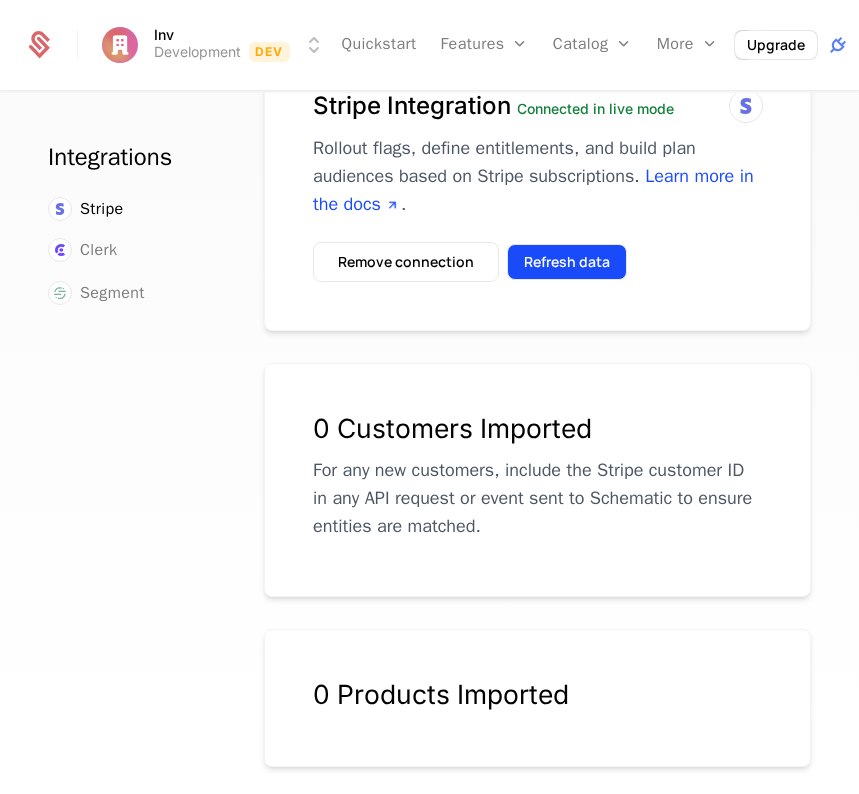 click on "Refresh data" at bounding box center (567, 262) 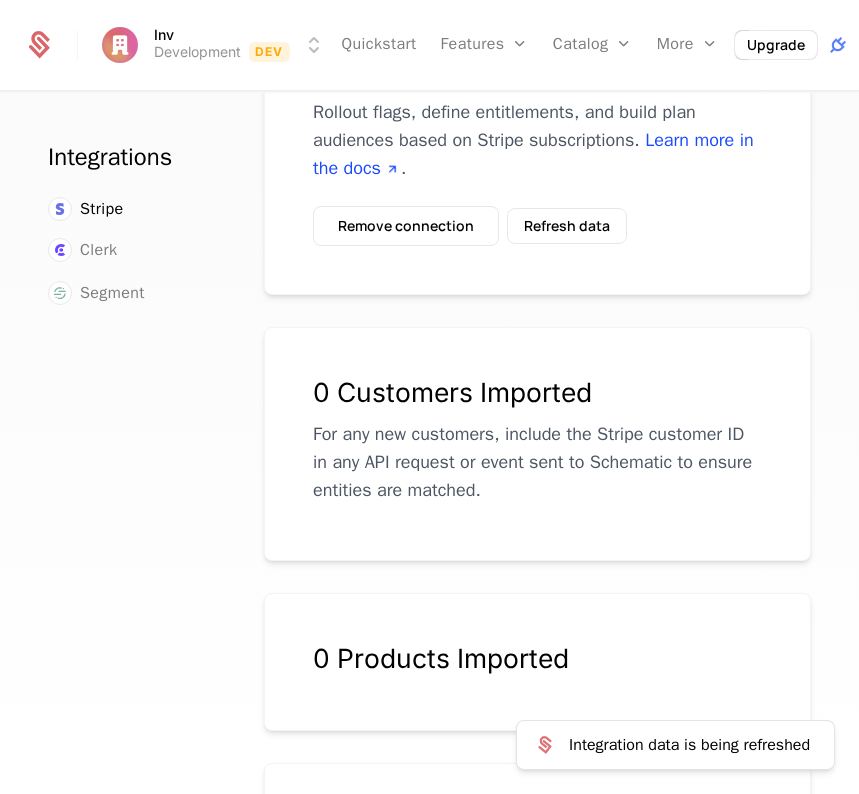 scroll, scrollTop: 100, scrollLeft: 0, axis: vertical 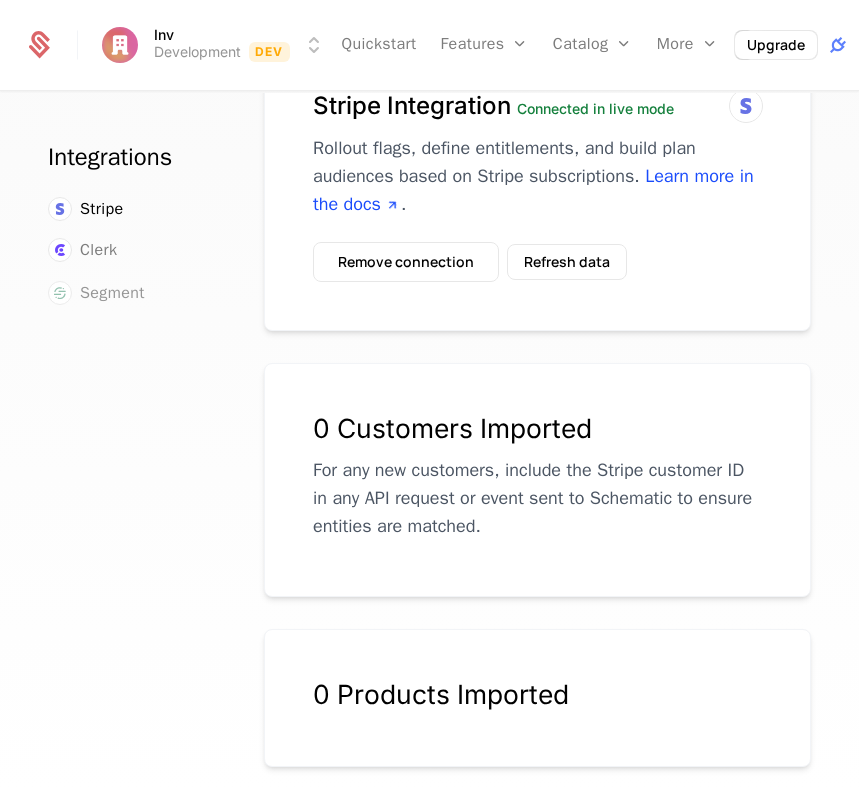 click on "Segment" at bounding box center (112, 293) 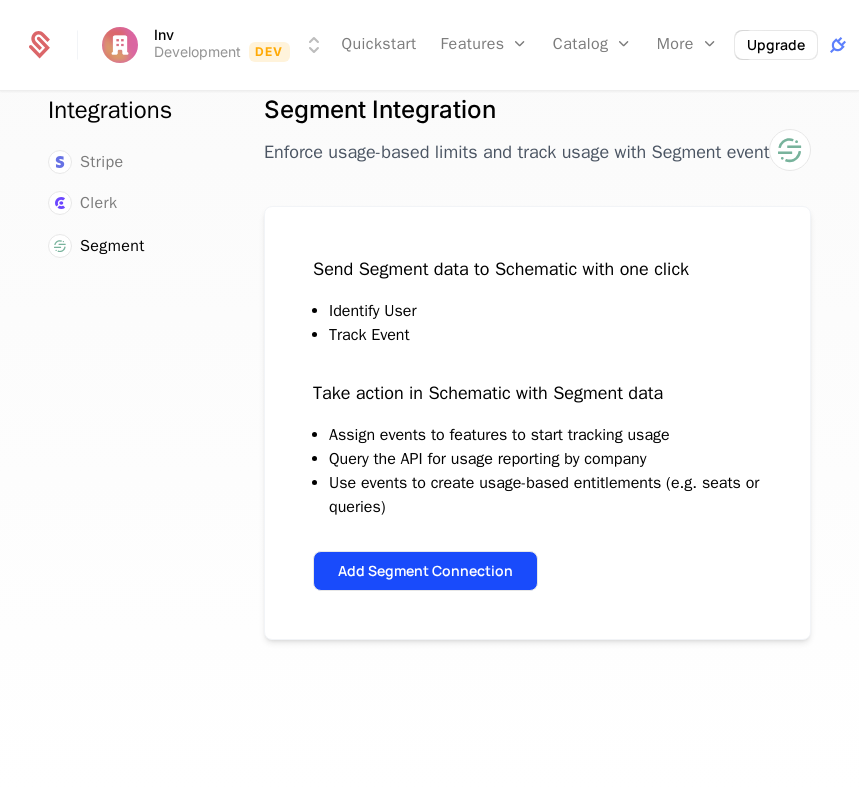 click on "Add Segment Connection" at bounding box center [425, 571] 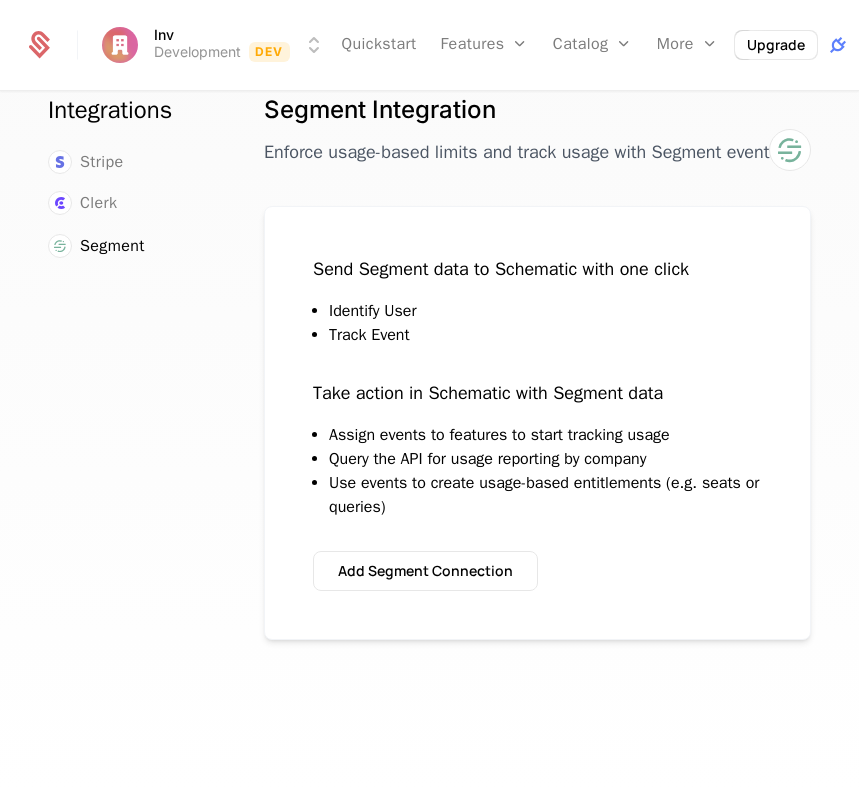 scroll, scrollTop: 0, scrollLeft: 0, axis: both 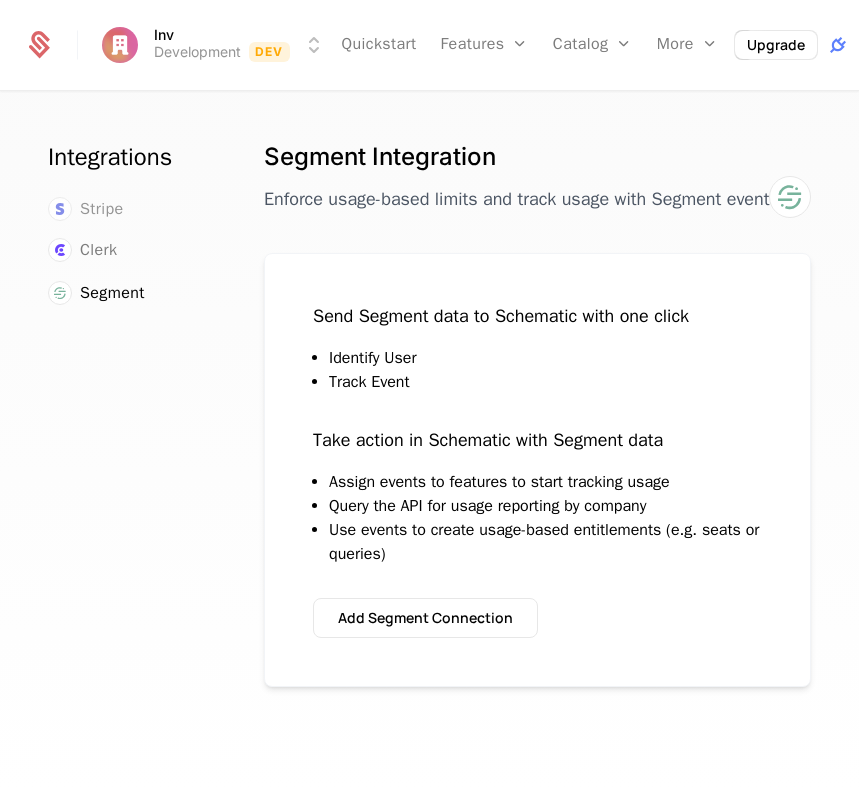 click on "Stripe" at bounding box center (102, 209) 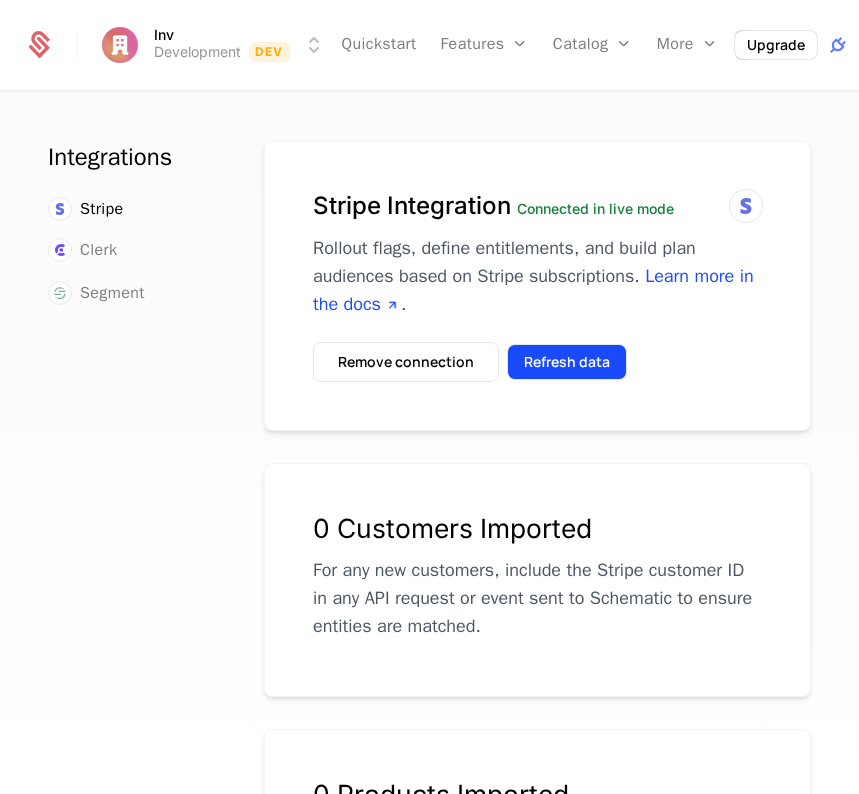 click on "Refresh data" at bounding box center (567, 362) 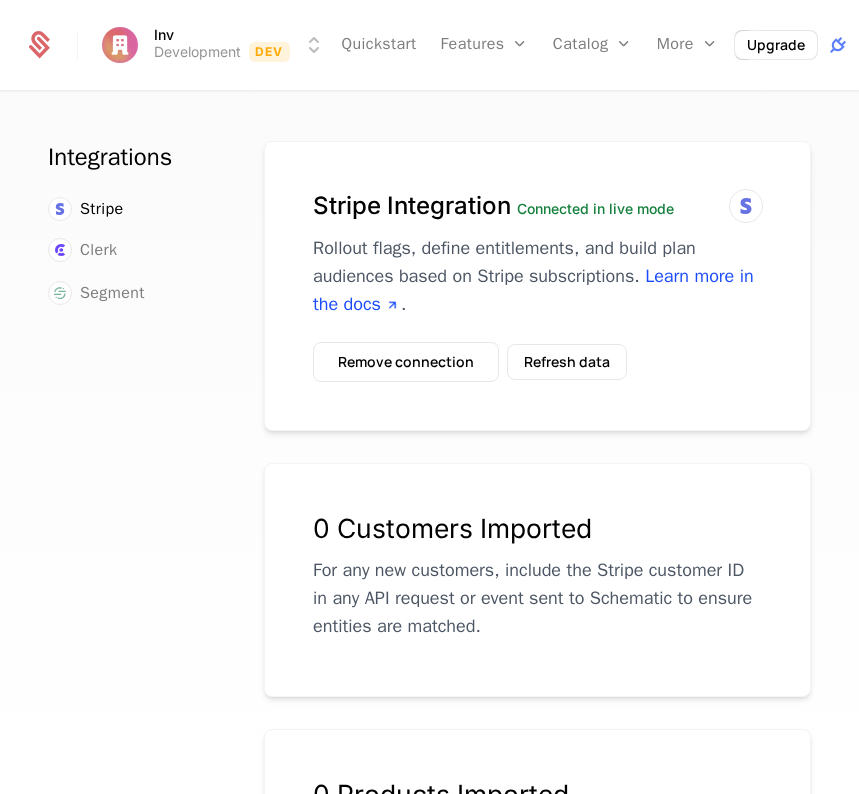 click on "Integrations Stripe Clerk Segment Stripe Integration   Connected in live mode   Rollout flags, define entitlements, and build plan audiences based on Stripe subscriptions.   Learn more in the docs . Remove connection Refresh data 0 Customers Imported     For any new customers, include the Stripe customer ID in any API request or event sent to Schematic to ensure entities are matched.  0 Products Imported     Unique Identifier Key     Map Stripe Customers to Companies in Schematic. Include the Stripe customer ID in any API request or event sent to Schematic. customer_id stripe_customer_id" at bounding box center [429, 449] 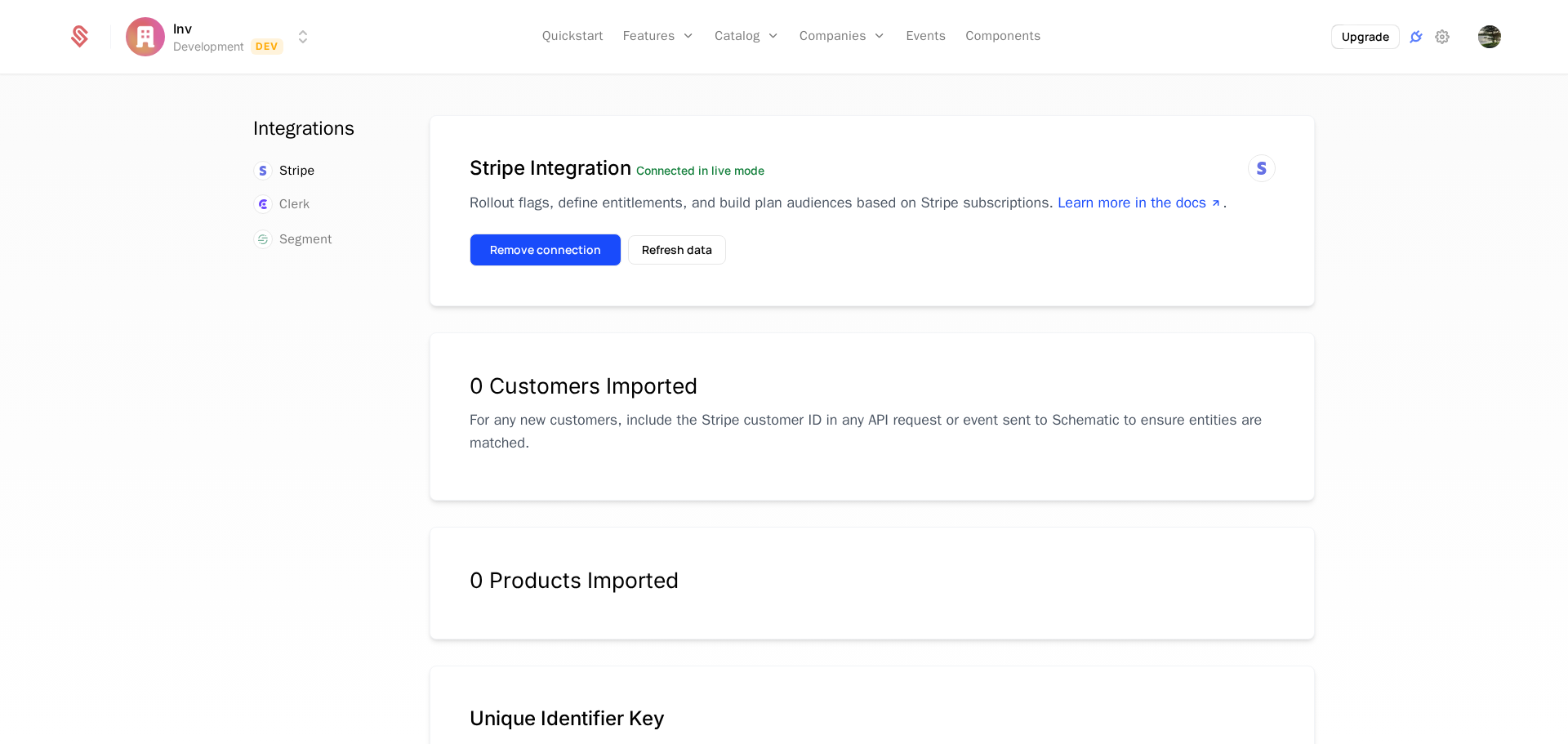 click on "Remove connection" at bounding box center (546, 250) 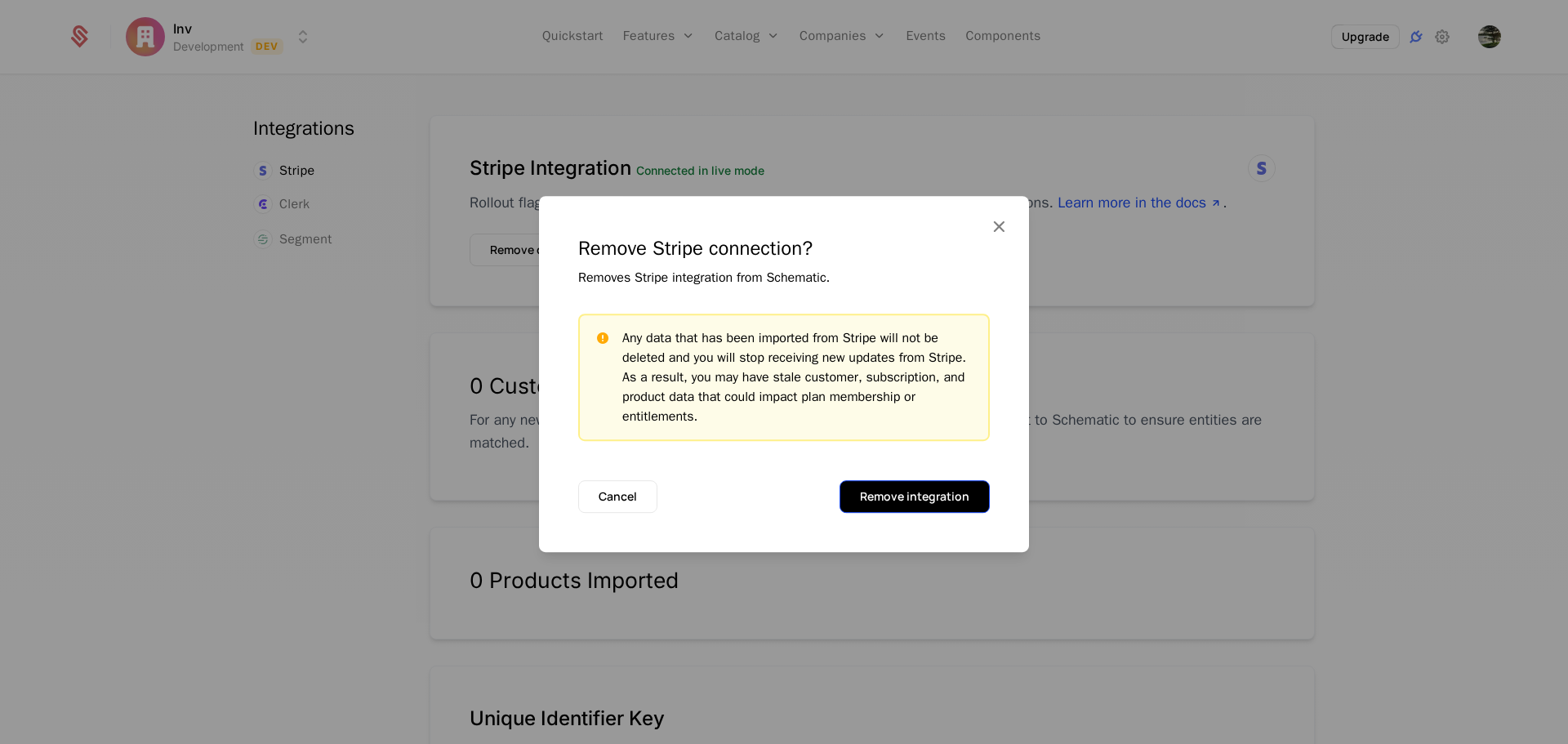 click on "Remove integration" at bounding box center [915, 497] 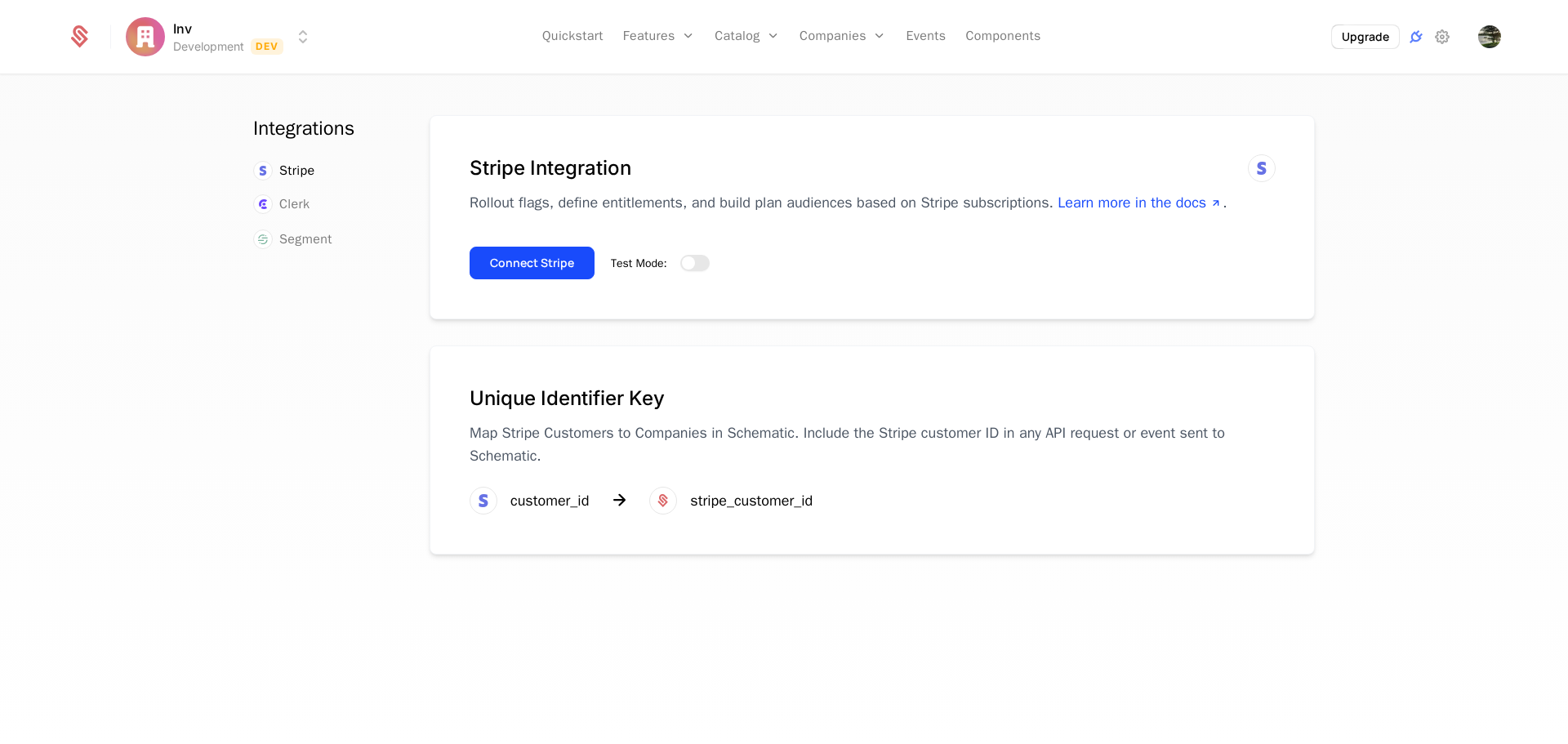 click on "Test Mode:" at bounding box center (695, 263) 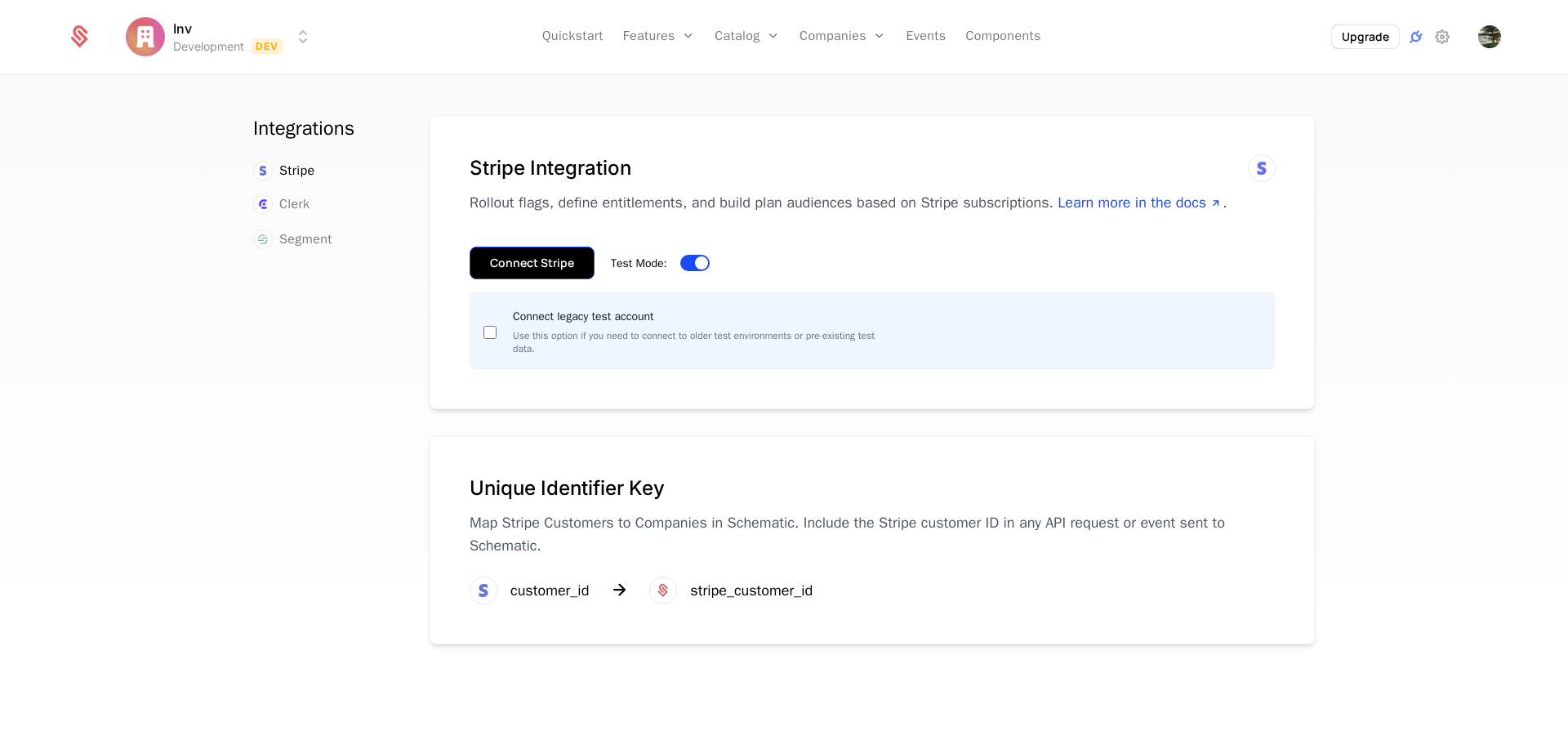 click on "Connect Stripe" at bounding box center (532, 263) 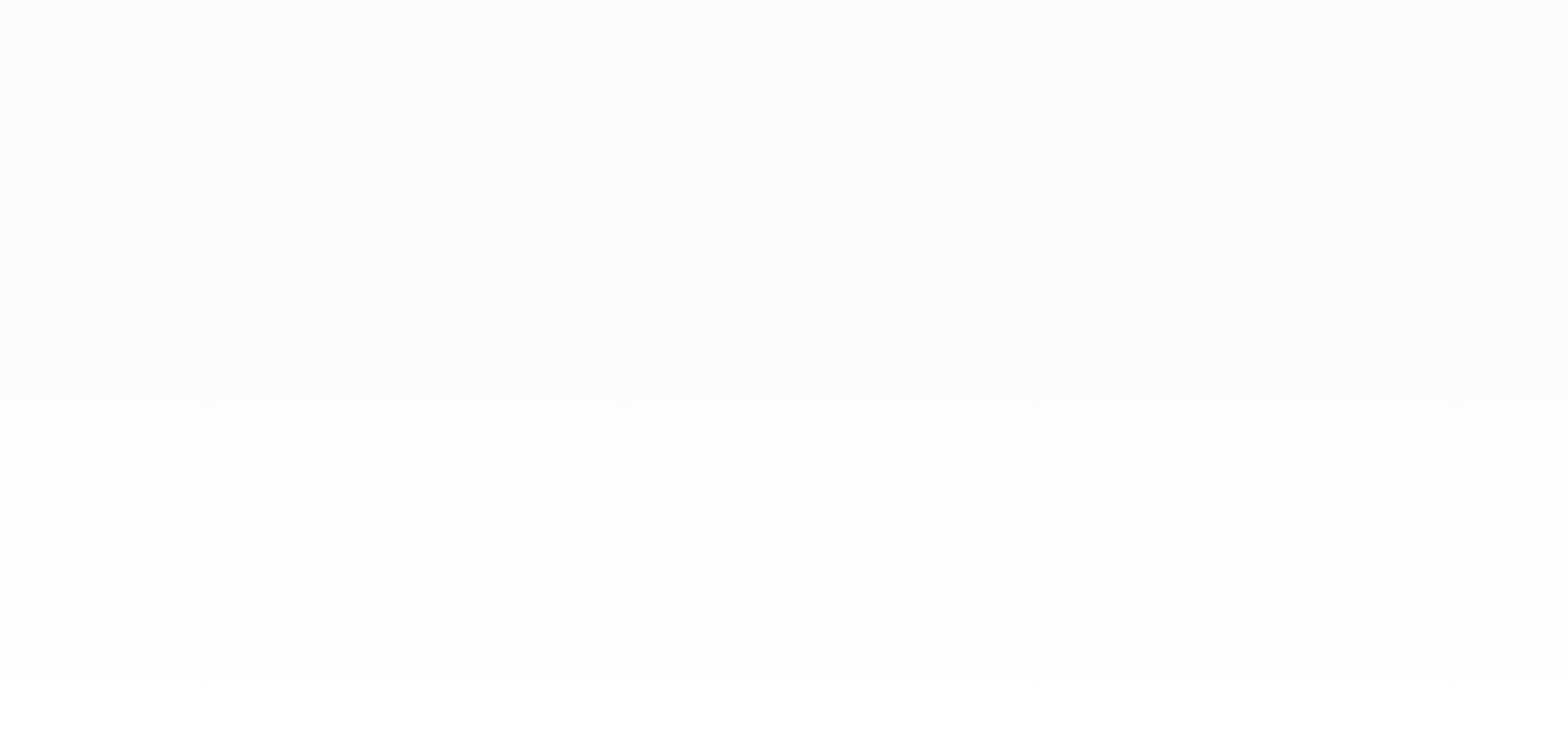 scroll, scrollTop: 0, scrollLeft: 0, axis: both 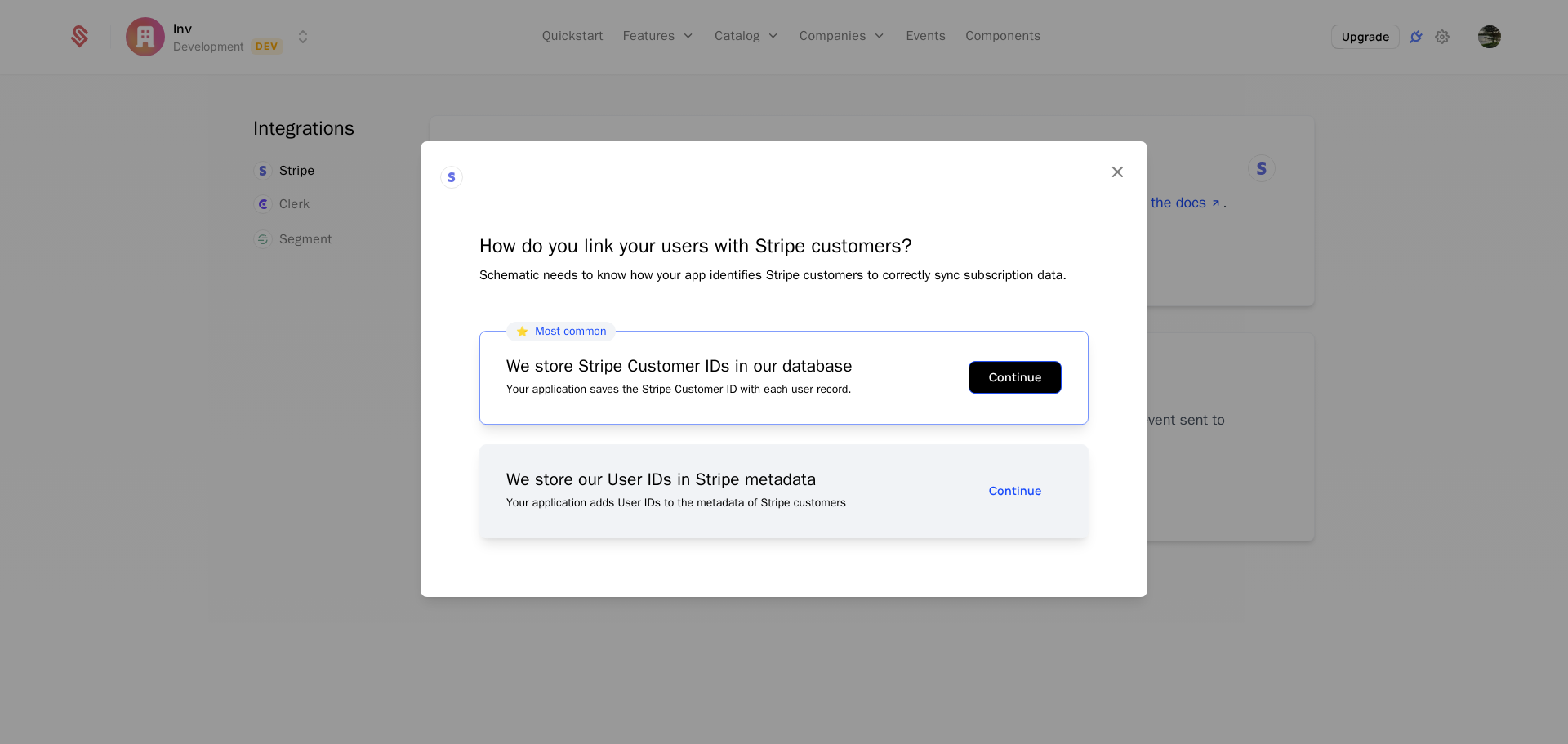 click on "Continue" at bounding box center (1015, 377) 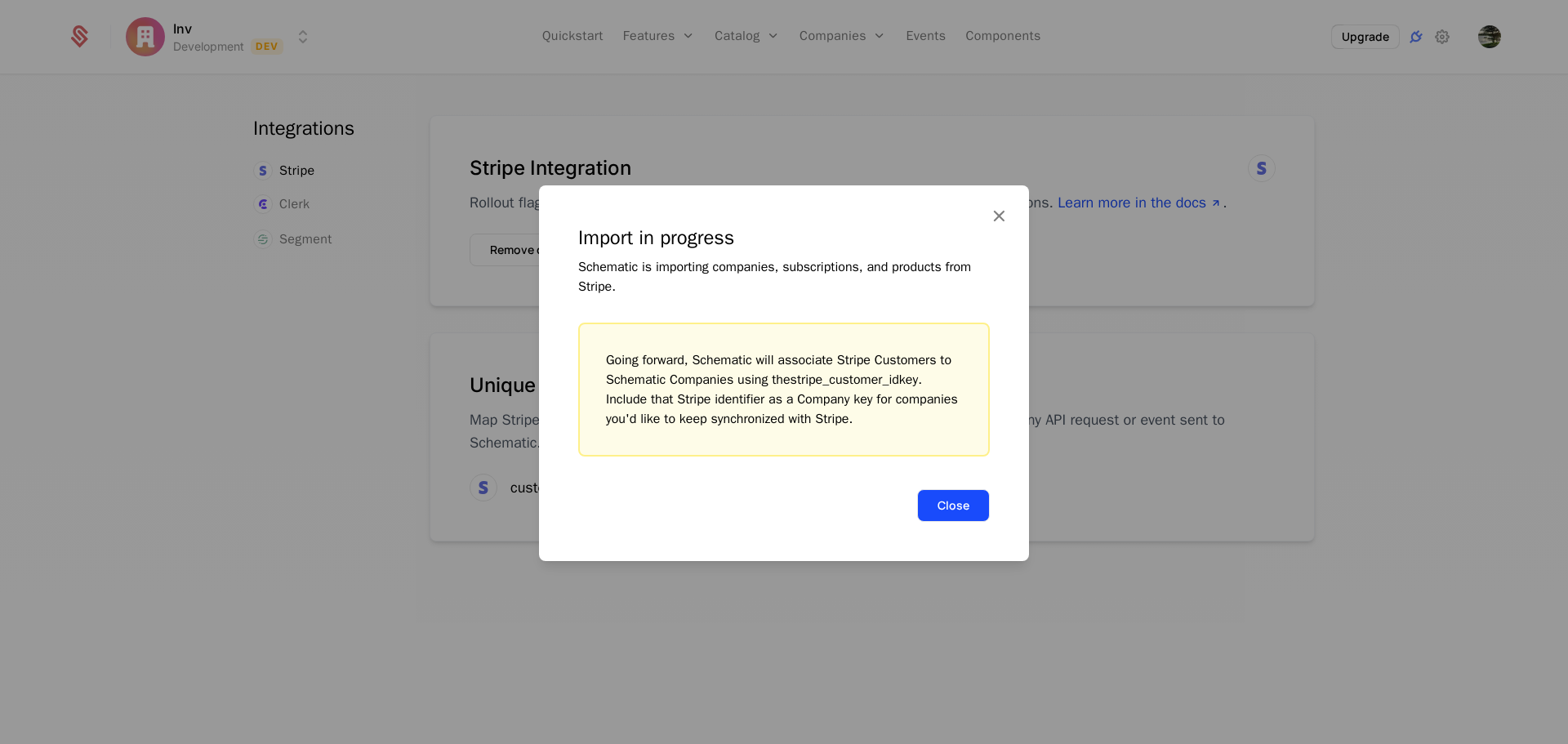 click on "Close" at bounding box center [953, 506] 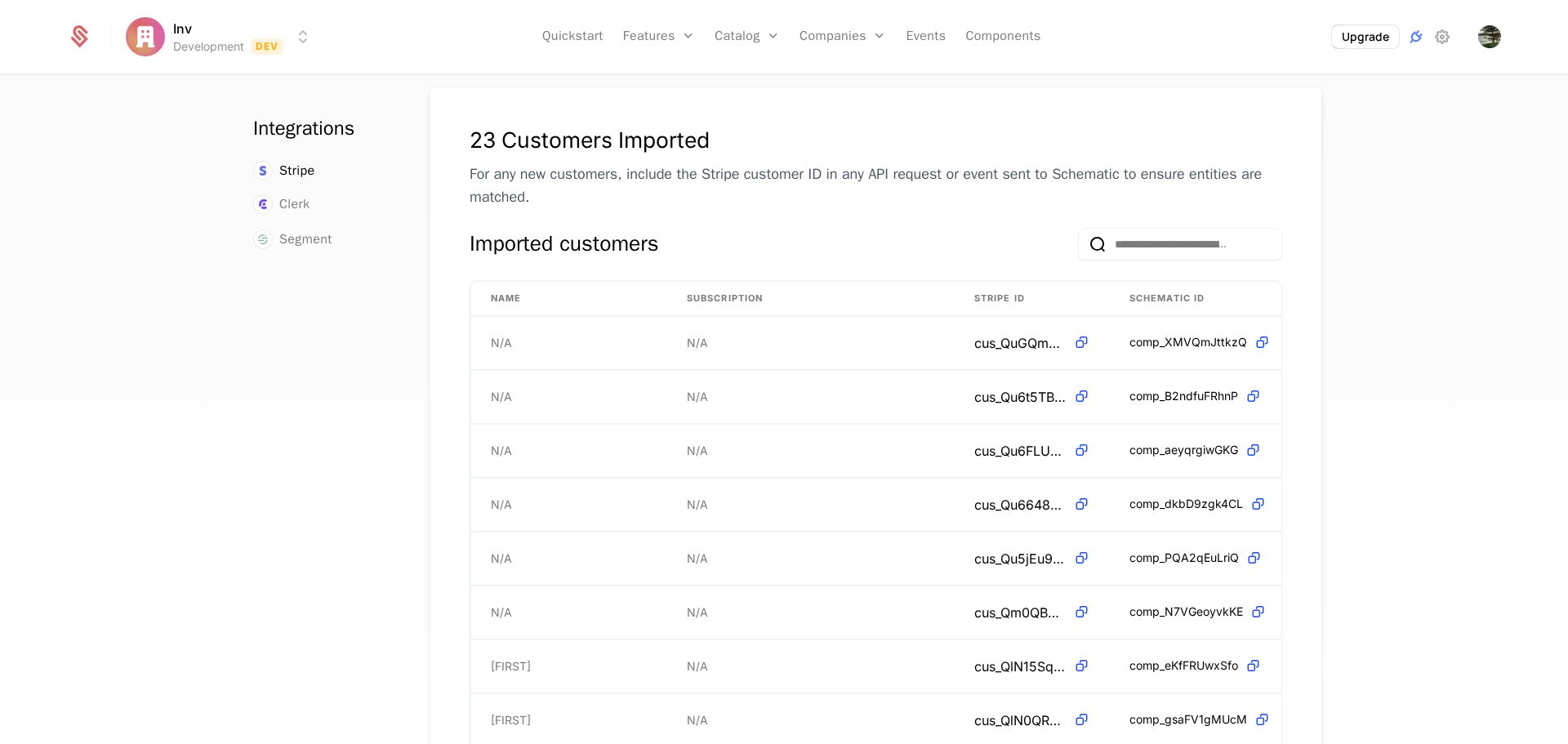 scroll, scrollTop: 245, scrollLeft: 0, axis: vertical 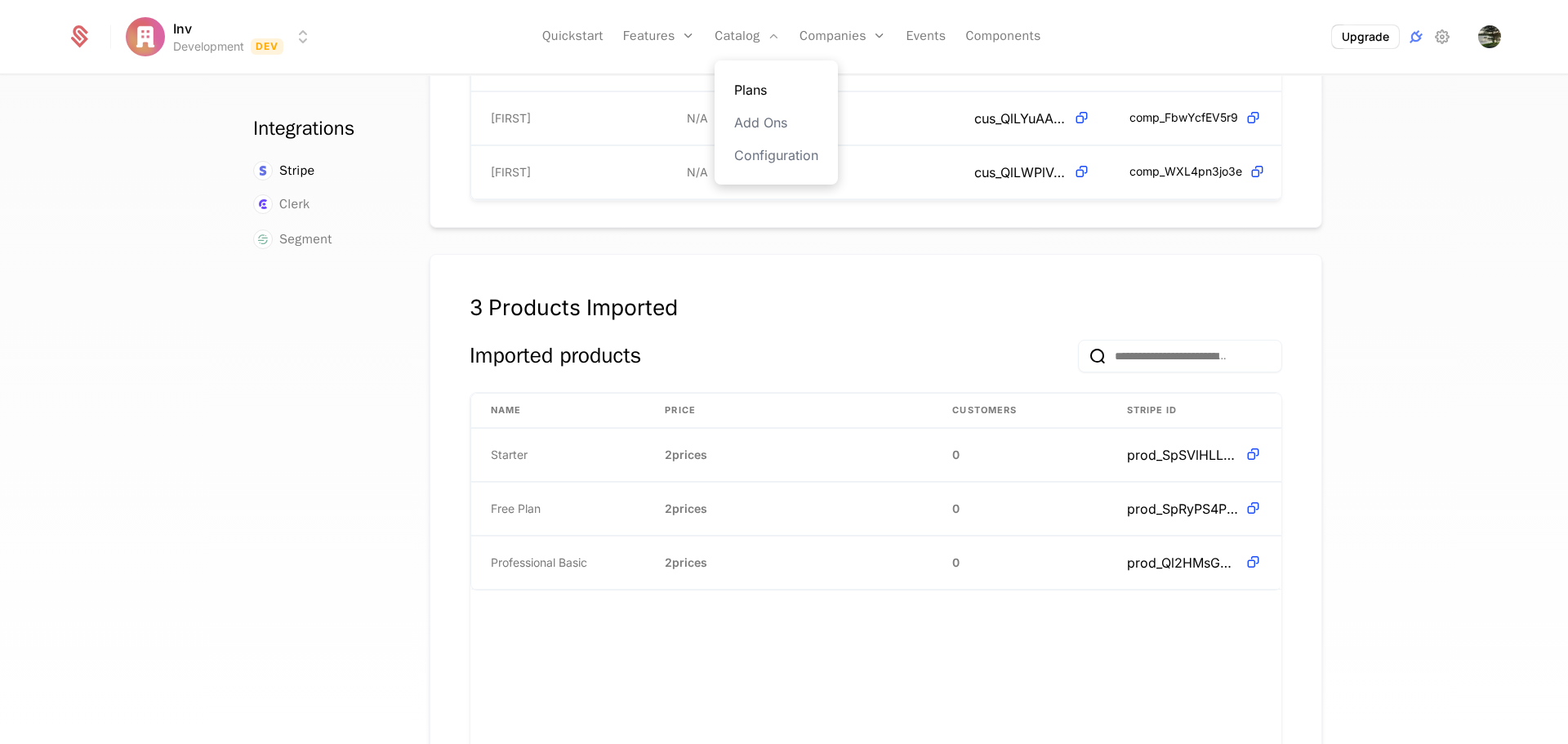 click on "Plans" at bounding box center (776, 90) 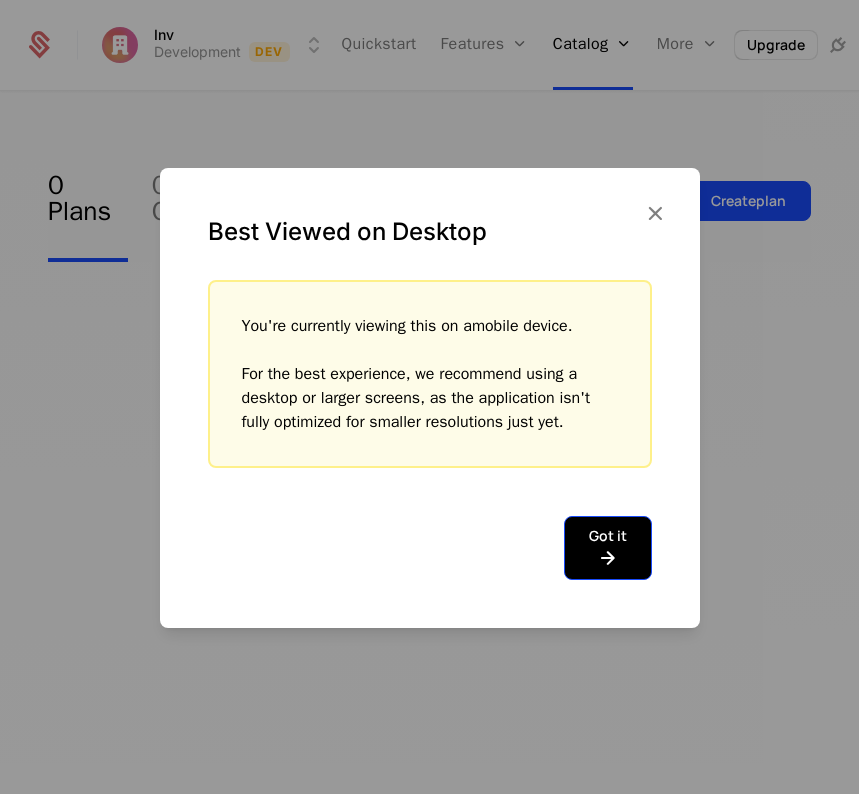 click on "Got it" at bounding box center (608, 548) 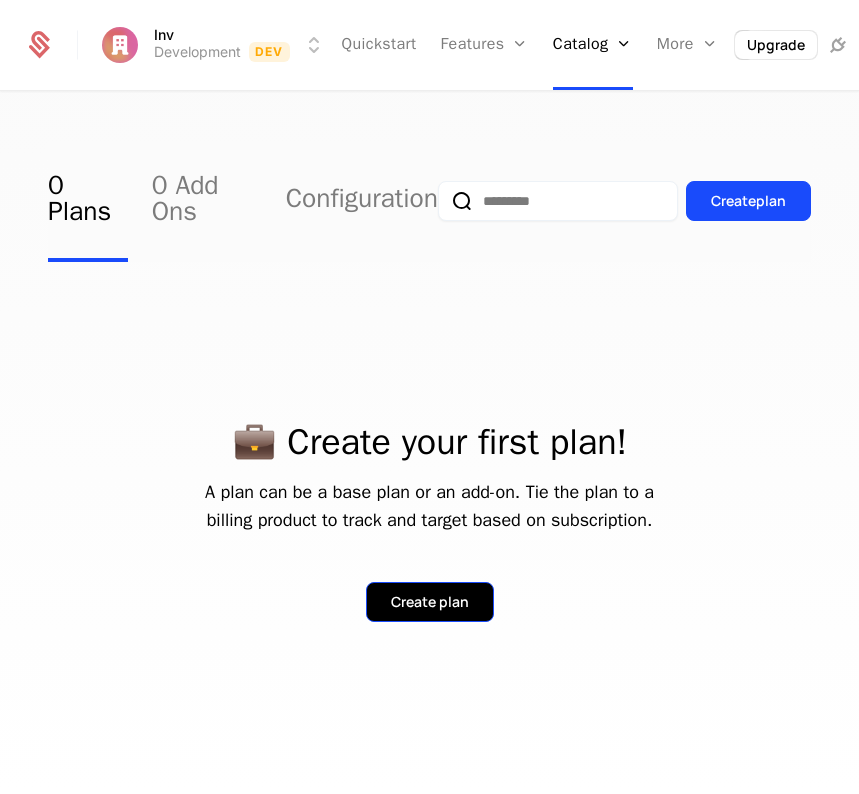click on "Create plan" at bounding box center (430, 602) 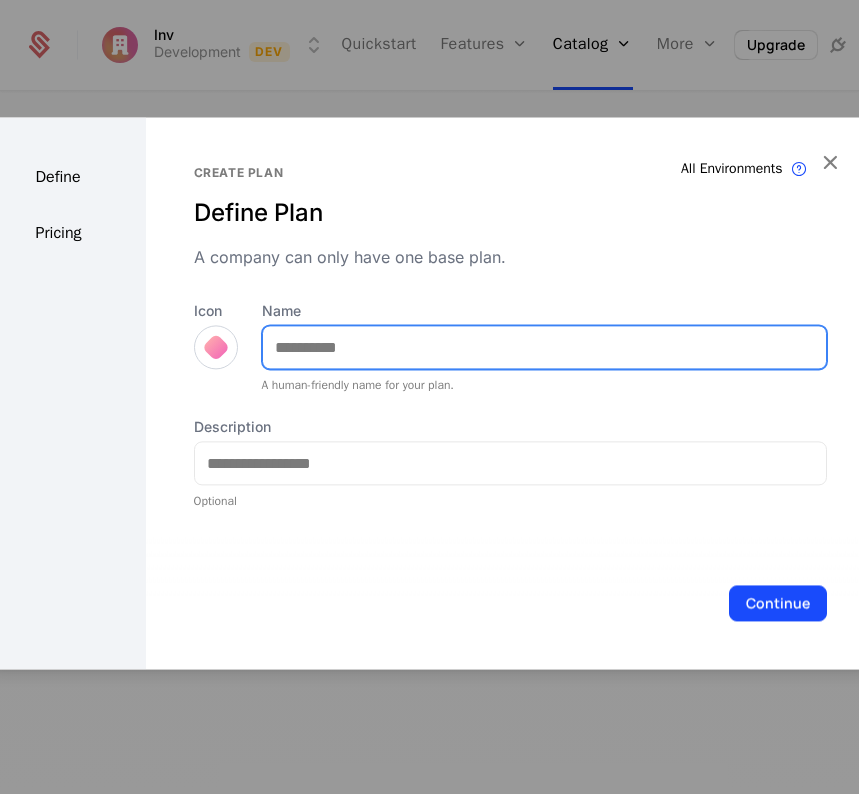 click on "Name" at bounding box center [544, 347] 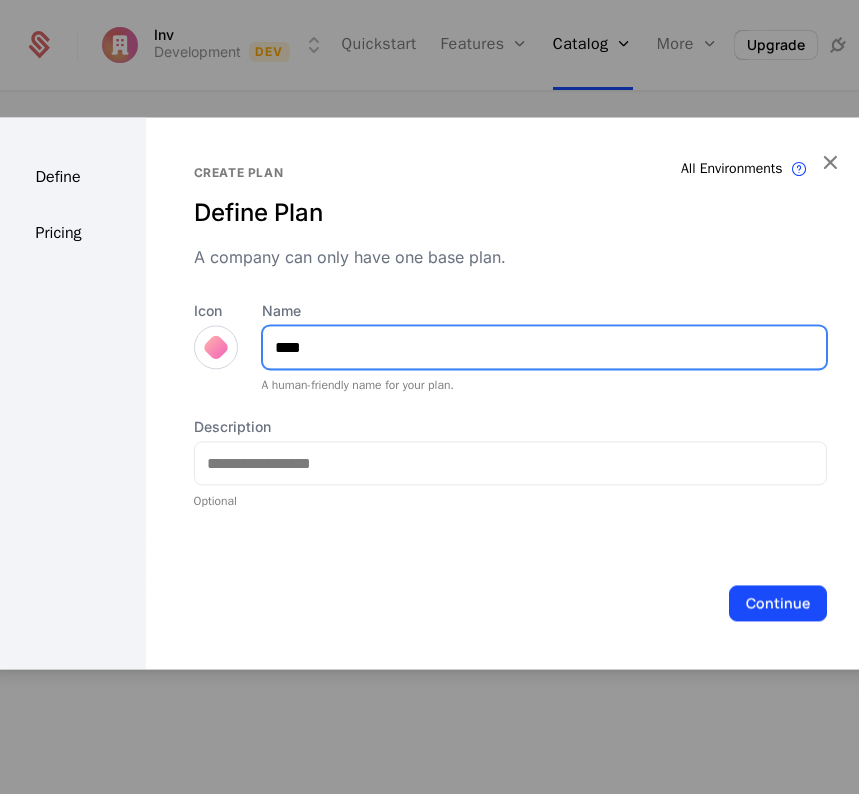 type on "****" 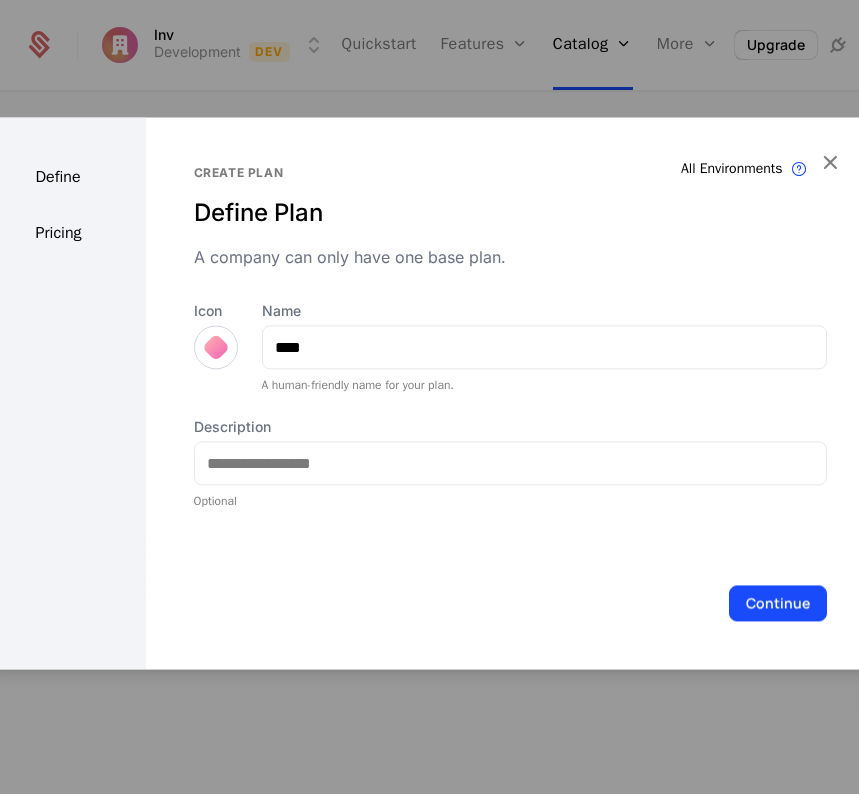 click at bounding box center (216, 347) 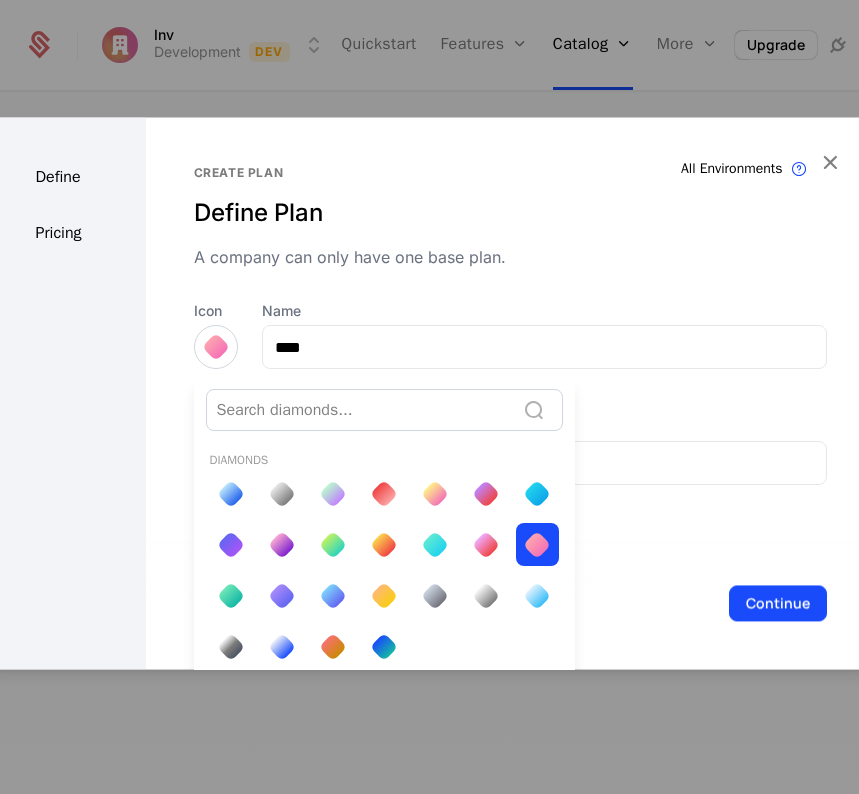 scroll, scrollTop: 7, scrollLeft: 0, axis: vertical 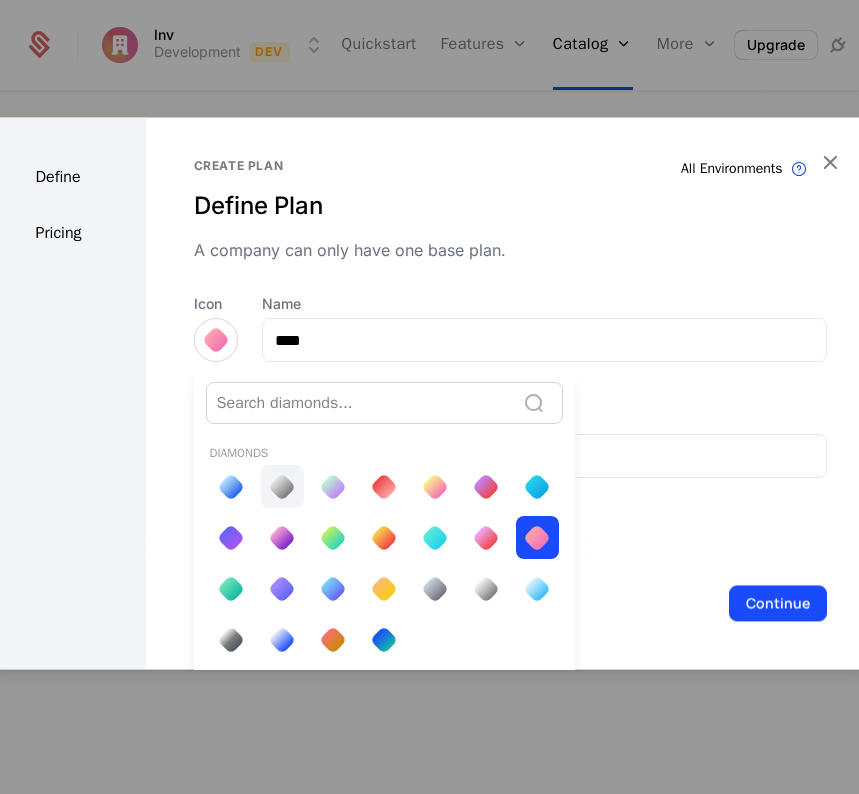 click at bounding box center (282, 487) 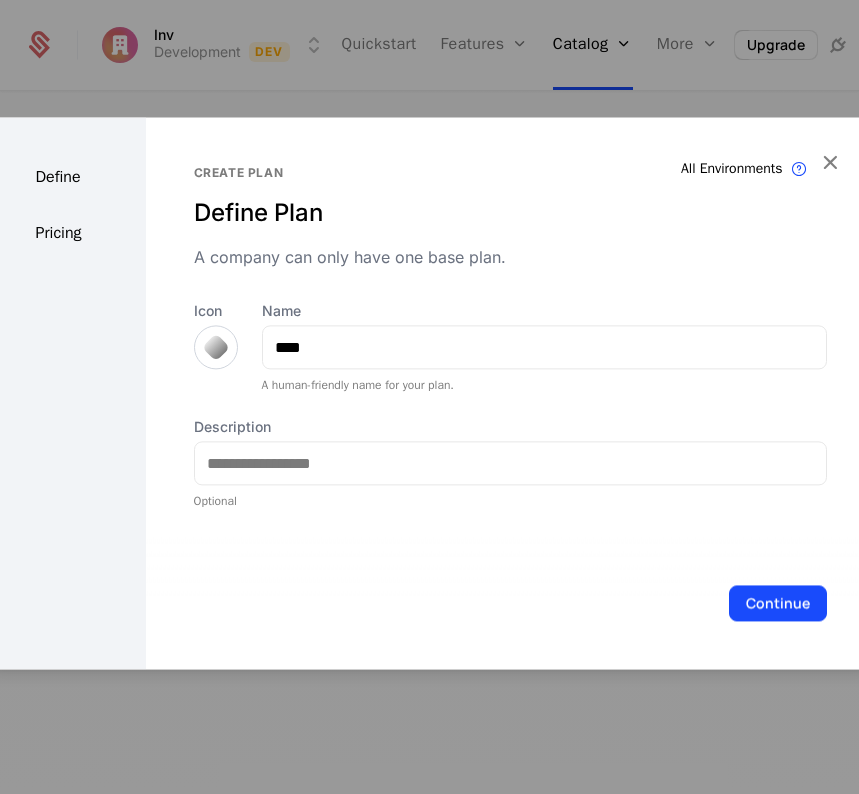 scroll, scrollTop: 0, scrollLeft: 0, axis: both 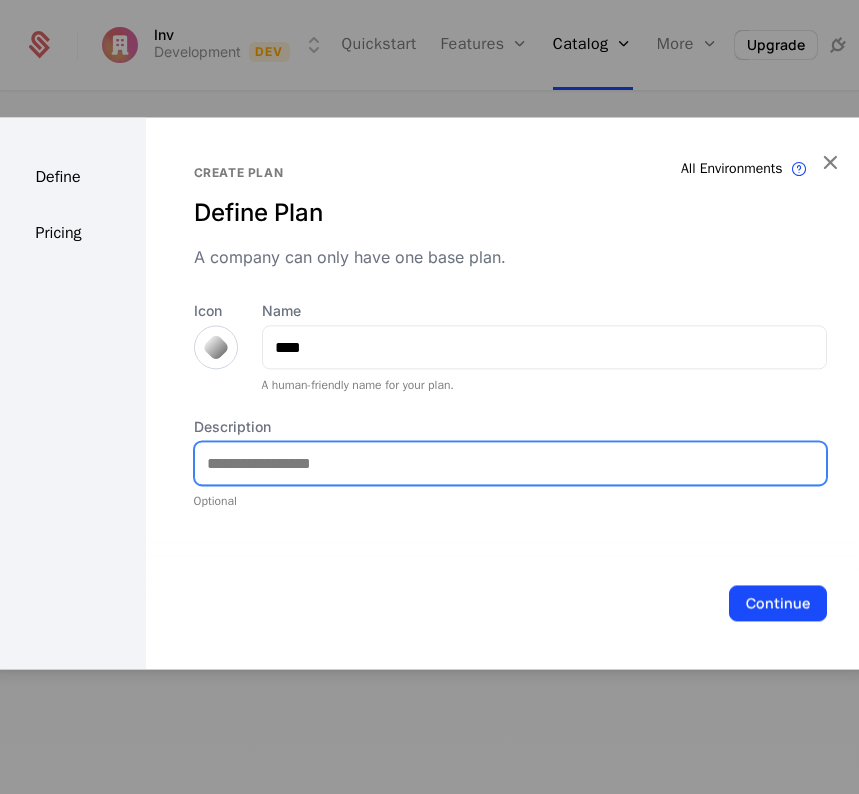 click on "Description" at bounding box center (510, 463) 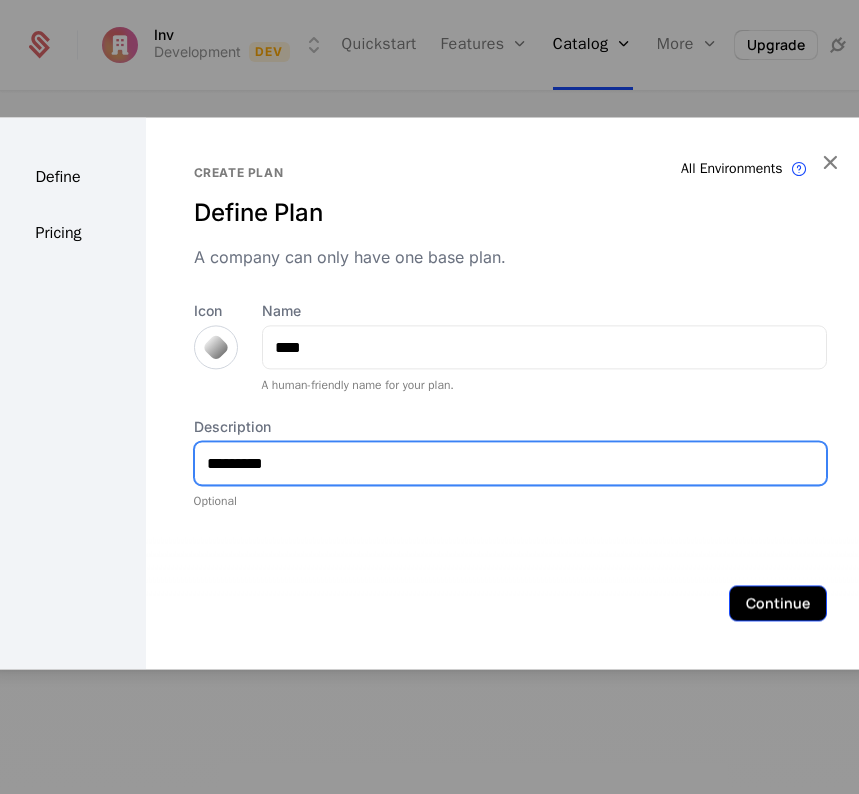 type on "*********" 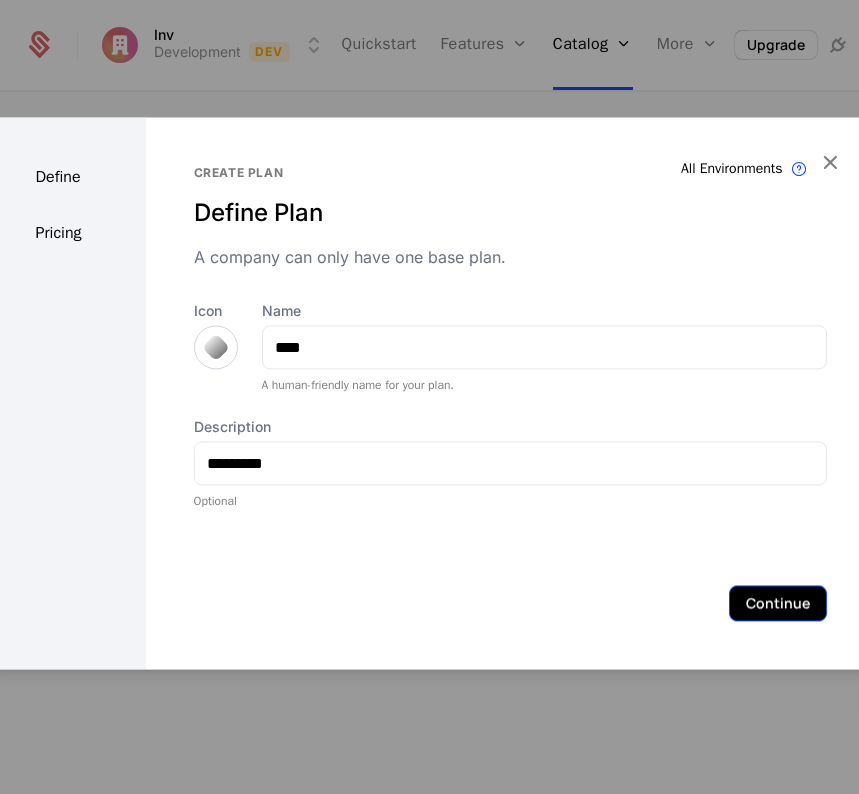click on "Continue" at bounding box center (778, 603) 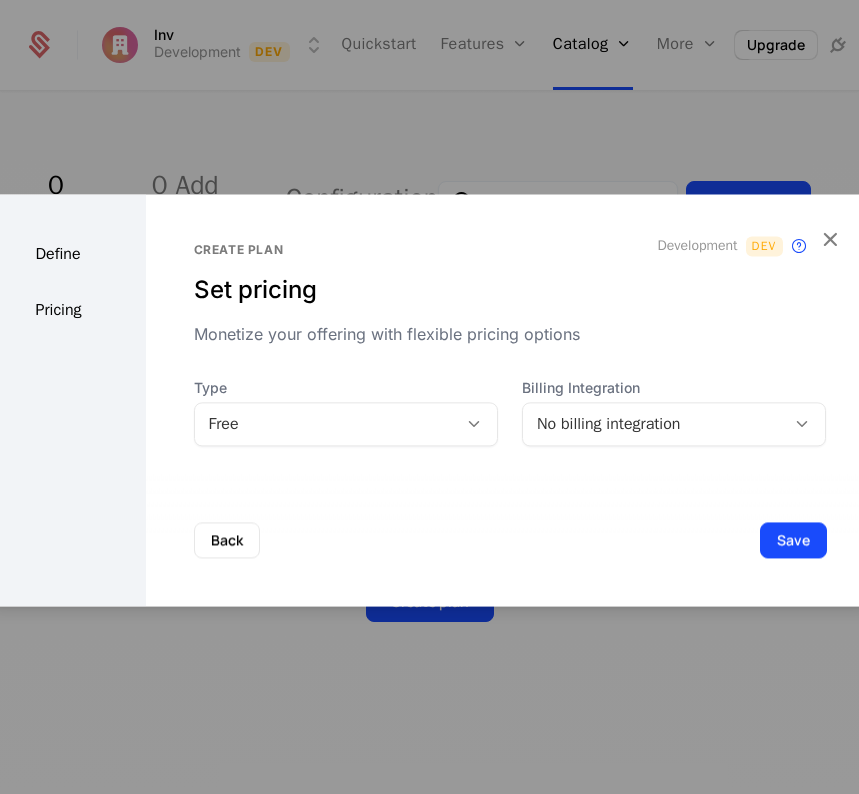 click on "No billing integration" at bounding box center (654, 424) 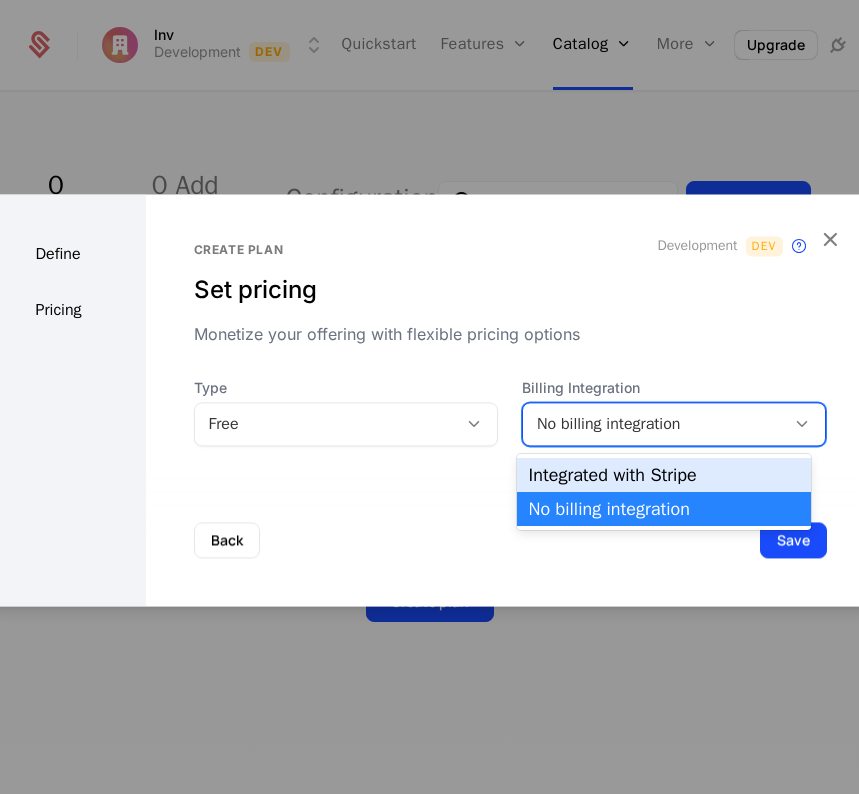 click on "Integrated with Stripe" at bounding box center (664, 475) 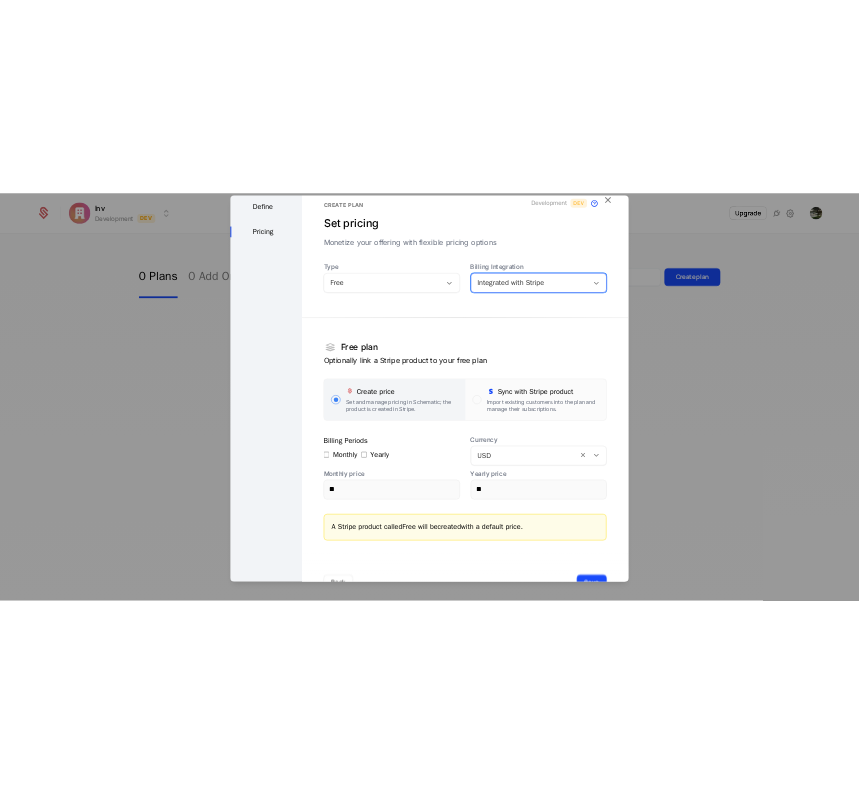 scroll, scrollTop: 0, scrollLeft: 0, axis: both 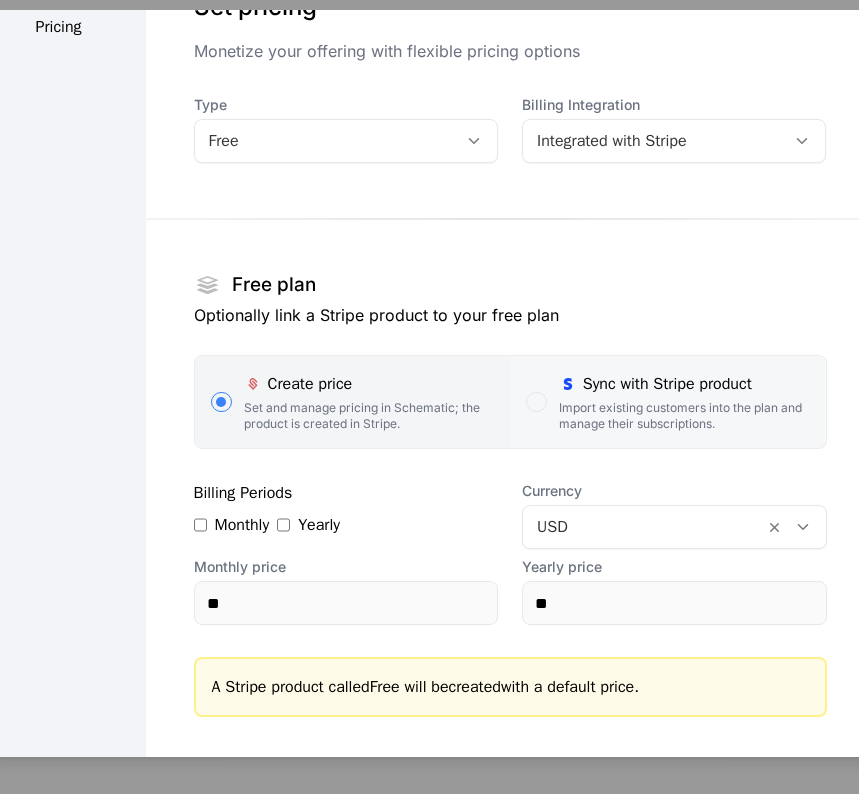 click on "Sync with Stripe product Import existing customers into the plan and manage their subscriptions." at bounding box center [667, 402] 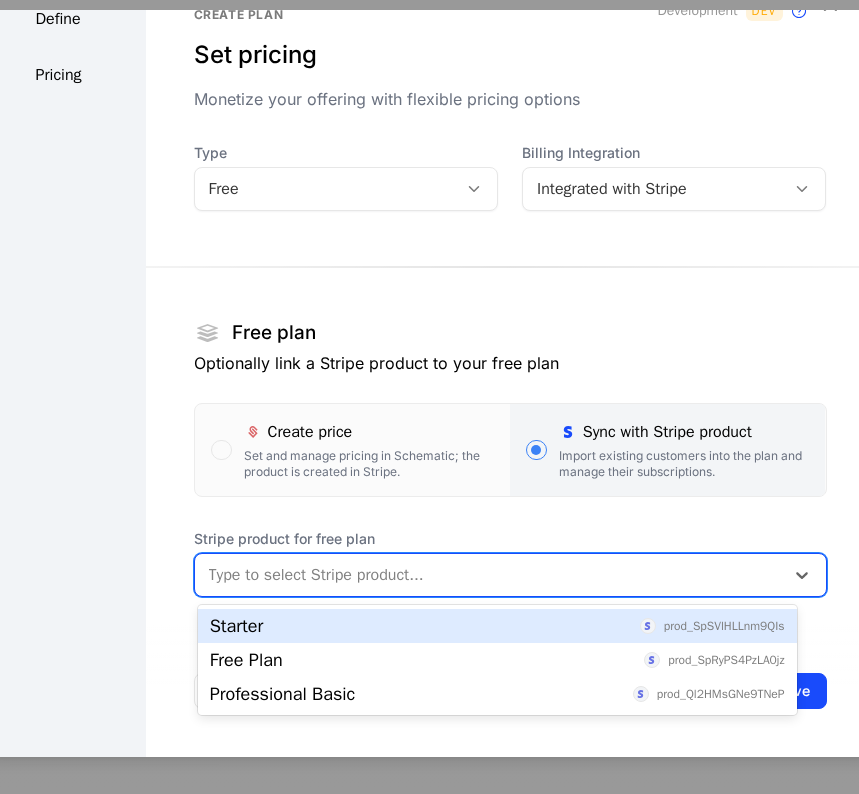 click at bounding box center (489, 575) 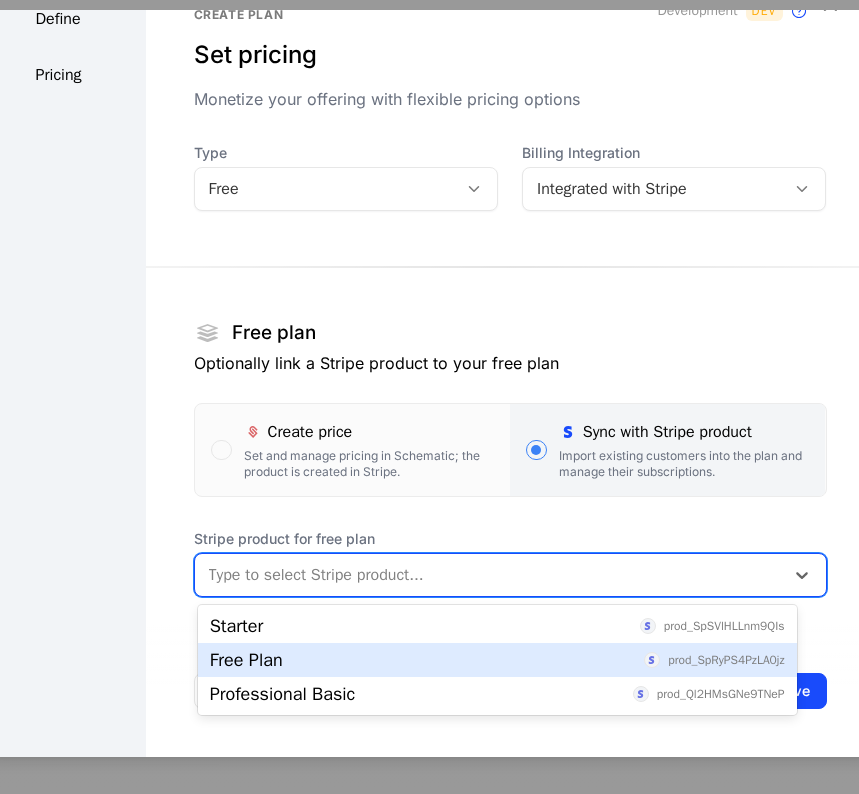 click on "Free Plan" at bounding box center [246, 660] 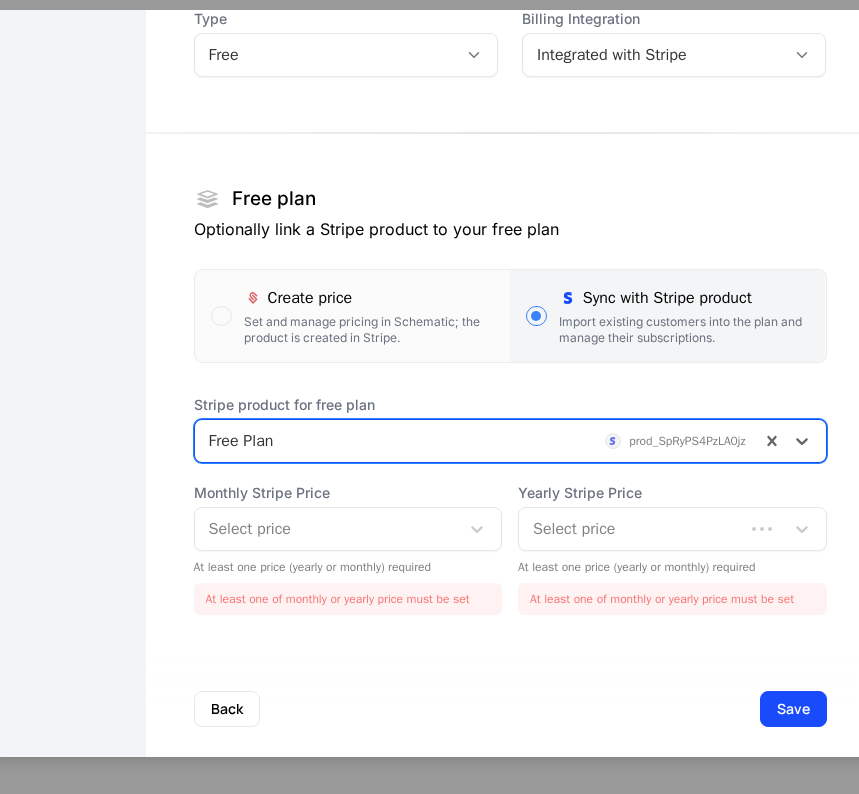 scroll, scrollTop: 204, scrollLeft: 0, axis: vertical 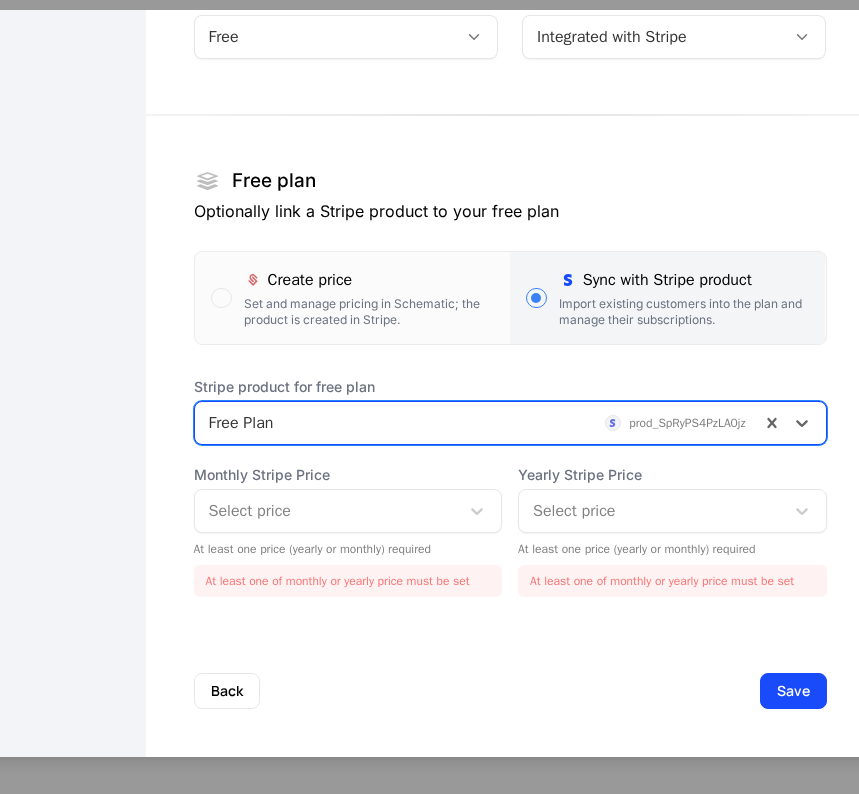 click at bounding box center (327, 511) 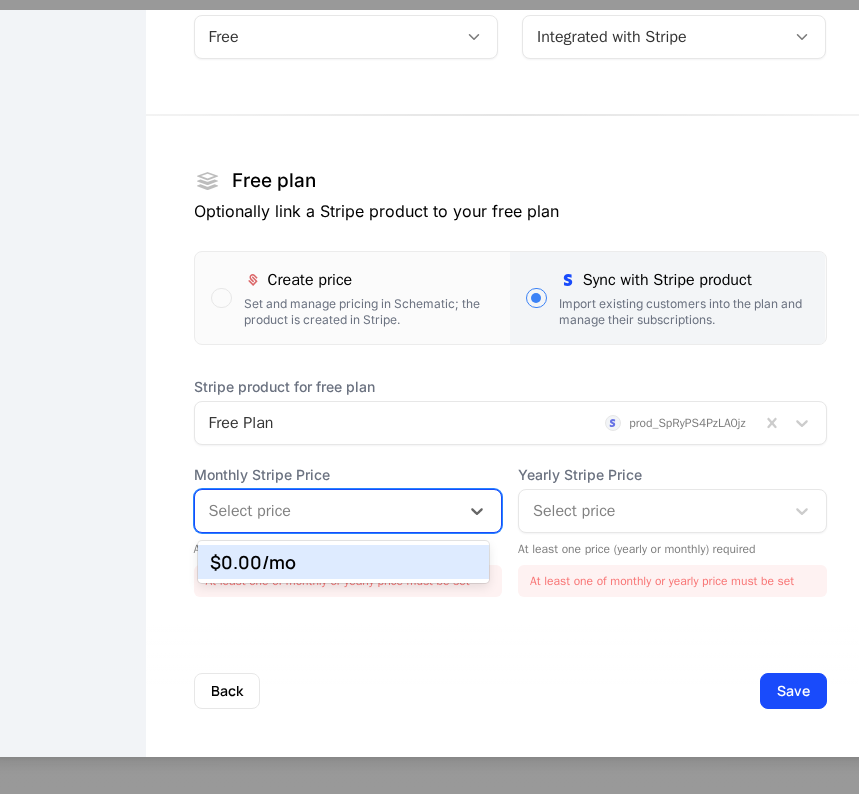 click on "$0.00 /mo" at bounding box center (343, 562) 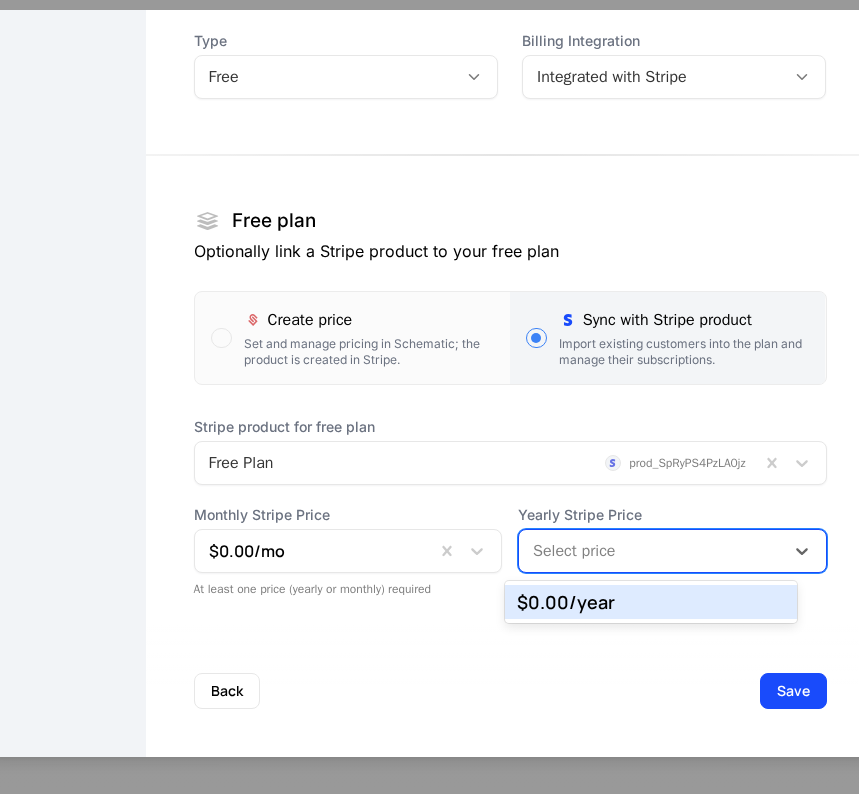 click at bounding box center [651, 551] 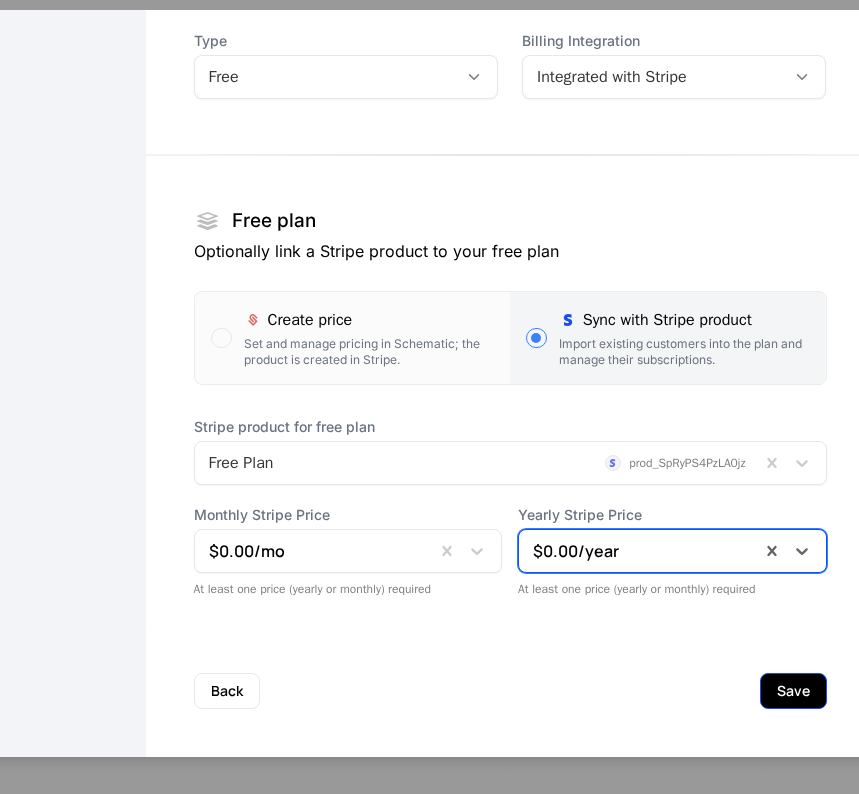 click on "Save" at bounding box center [793, 691] 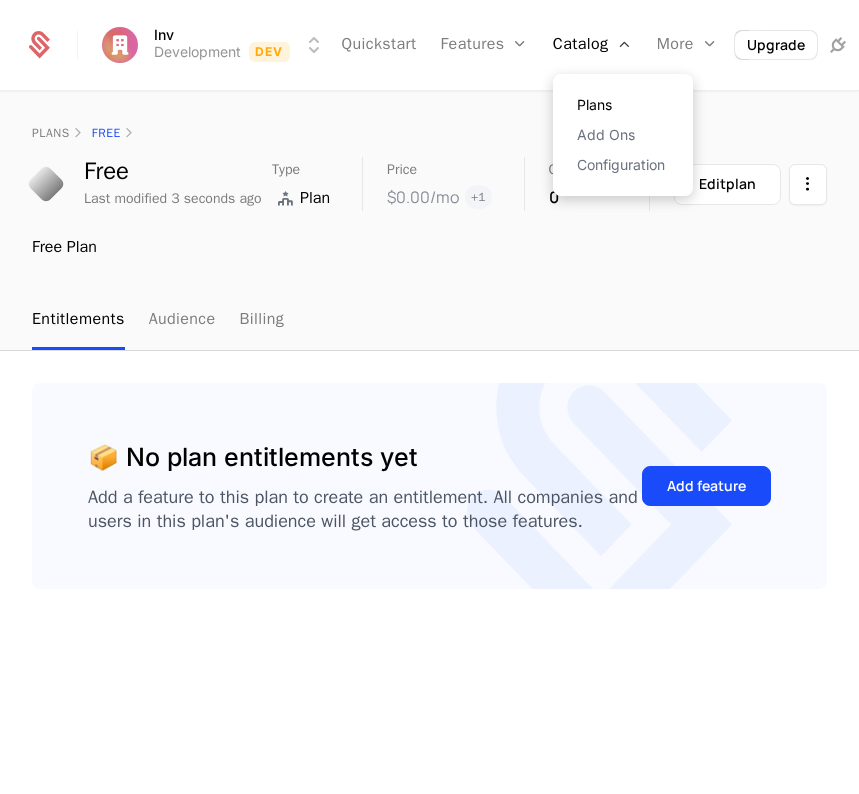 click on "Plans" at bounding box center [623, 105] 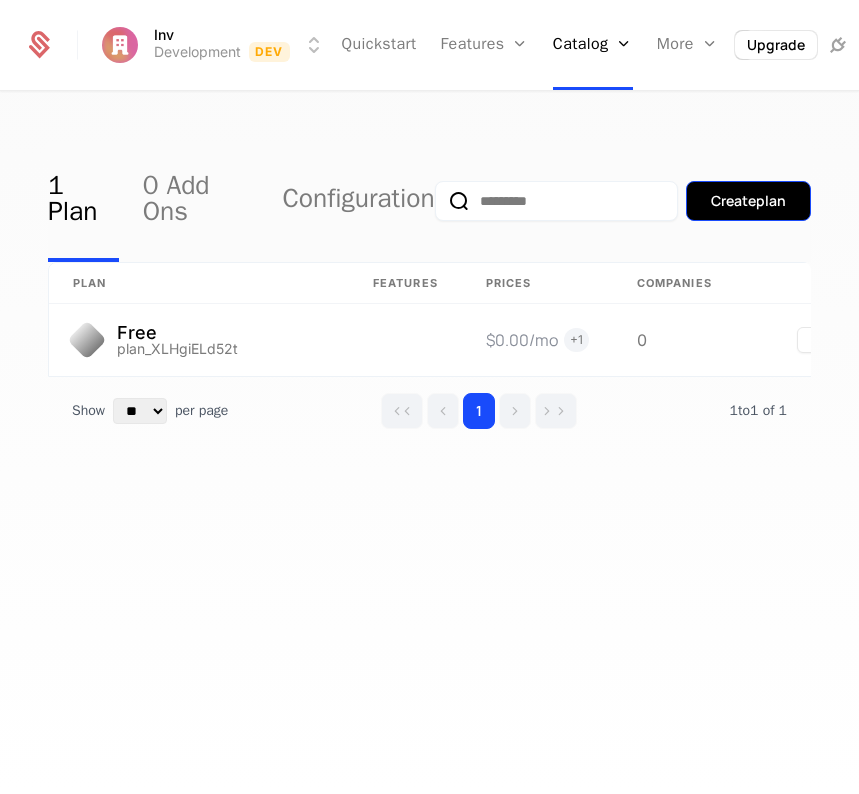 click on "Create  plan" at bounding box center (748, 201) 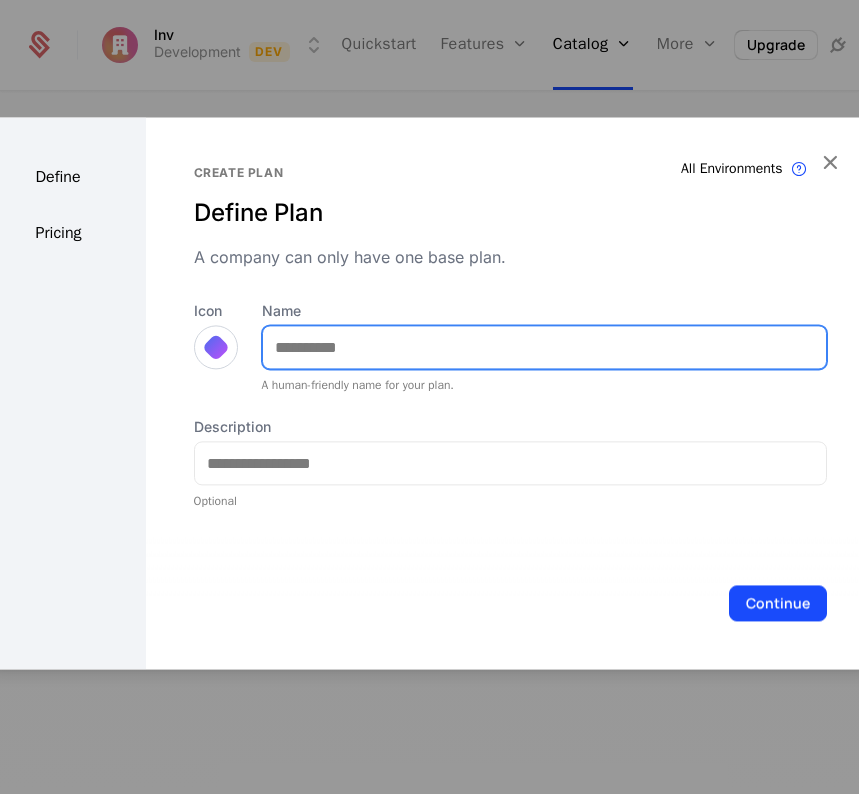 click on "Name" at bounding box center (544, 347) 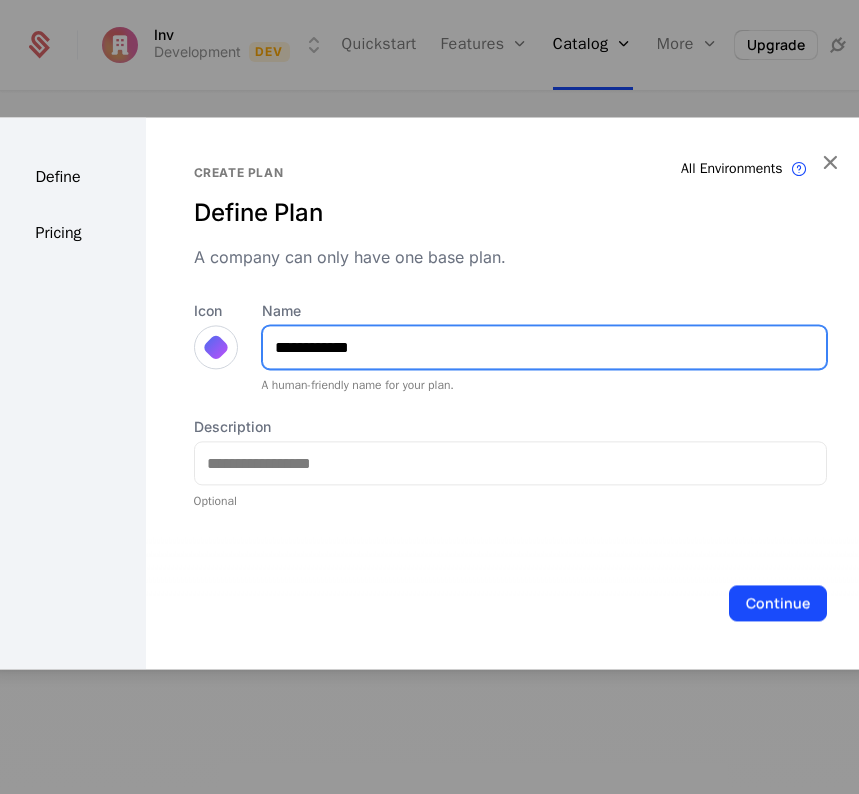 type on "**********" 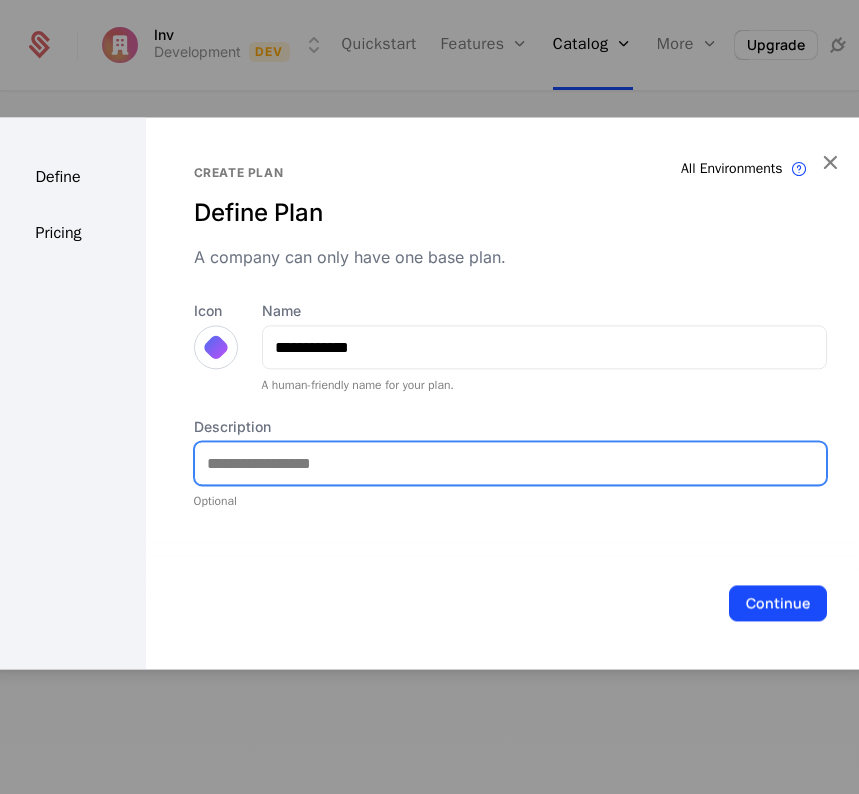 click on "Description" at bounding box center (510, 463) 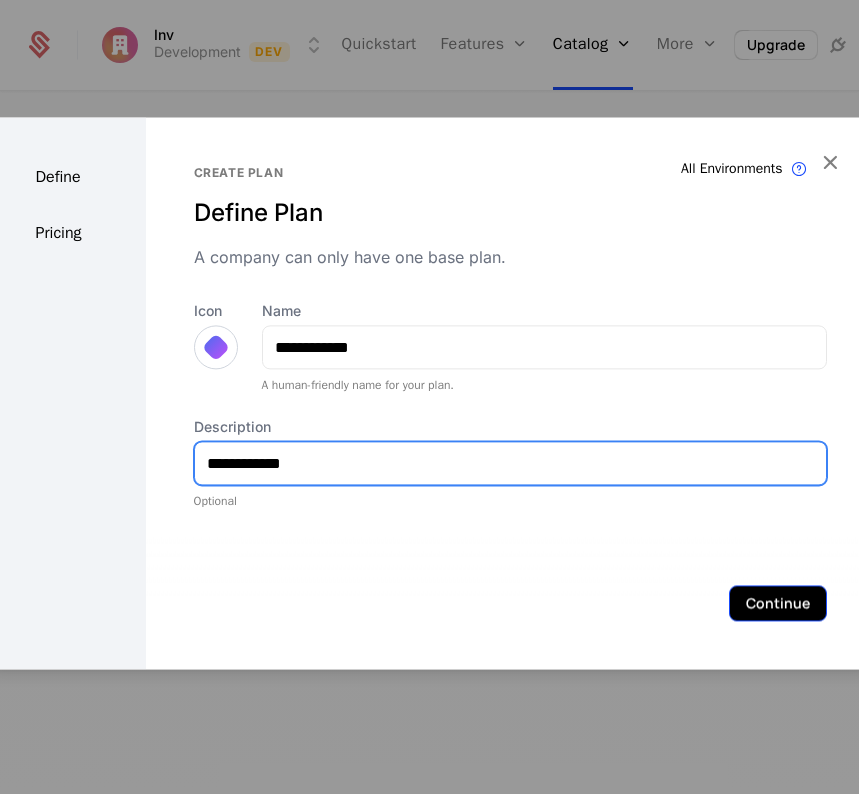 type on "**********" 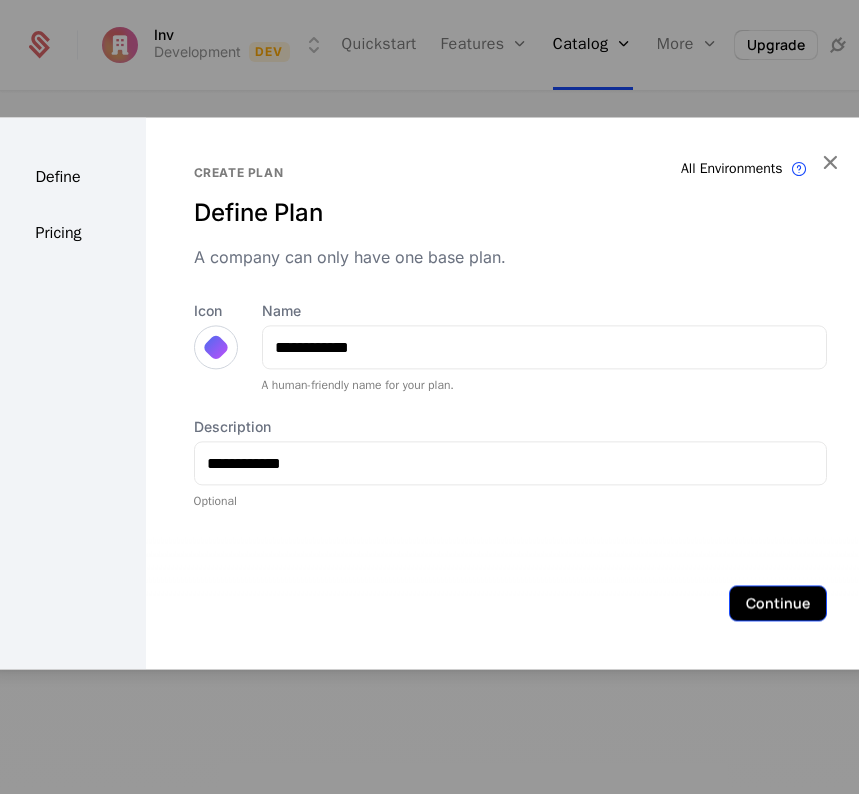 click on "Continue" at bounding box center [778, 603] 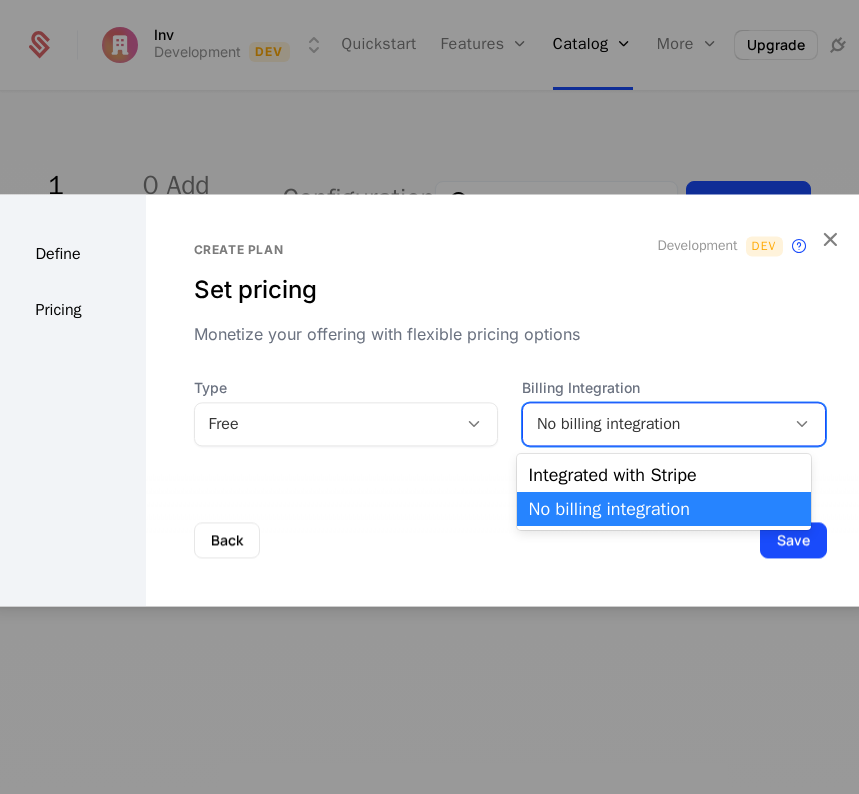 click on "No billing integration" at bounding box center [654, 424] 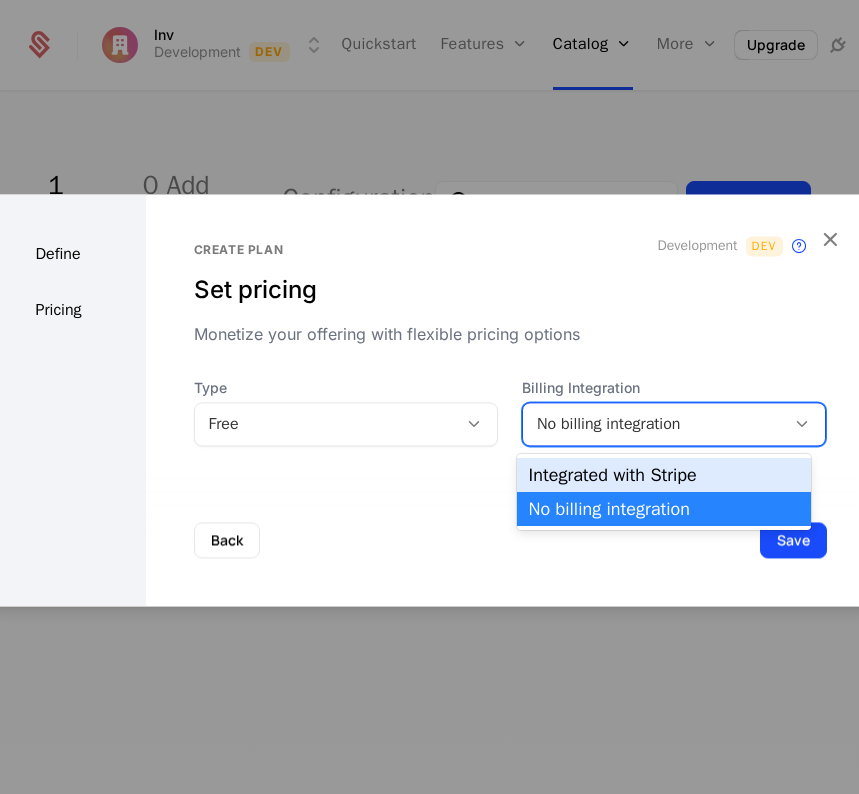 click on "Integrated with Stripe" at bounding box center [664, 475] 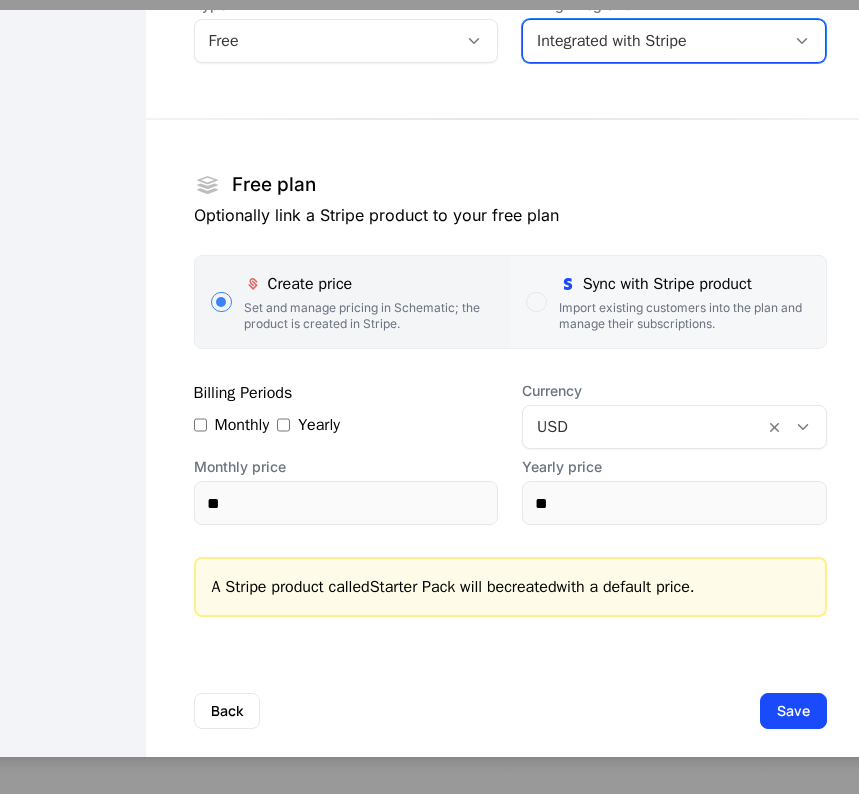 click on "Import existing customers into the plan and manage their subscriptions." at bounding box center (684, 316) 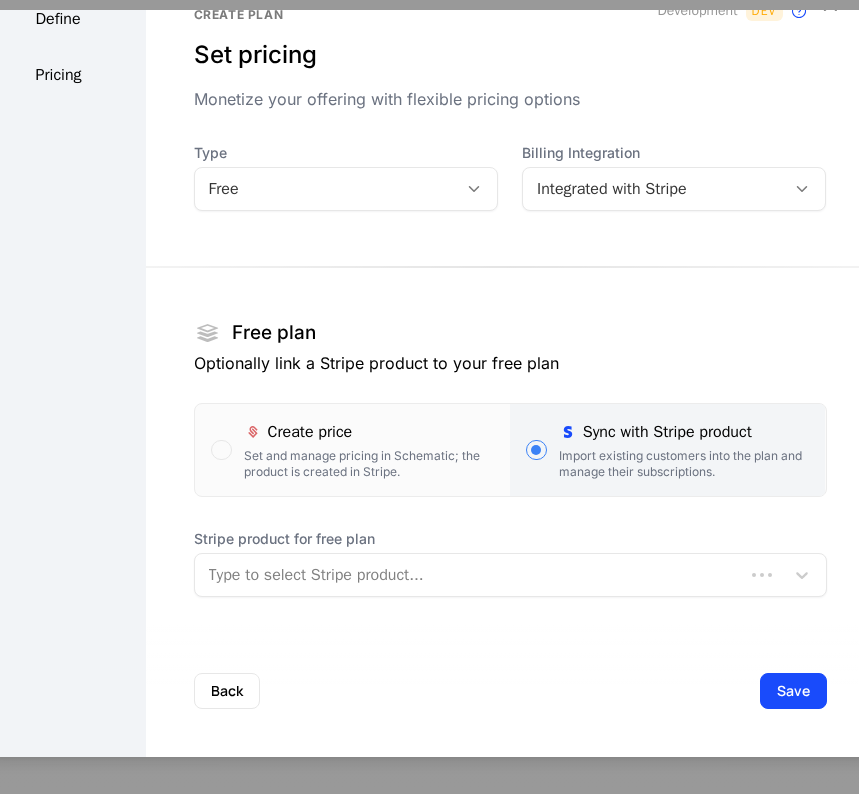 scroll, scrollTop: 52, scrollLeft: 0, axis: vertical 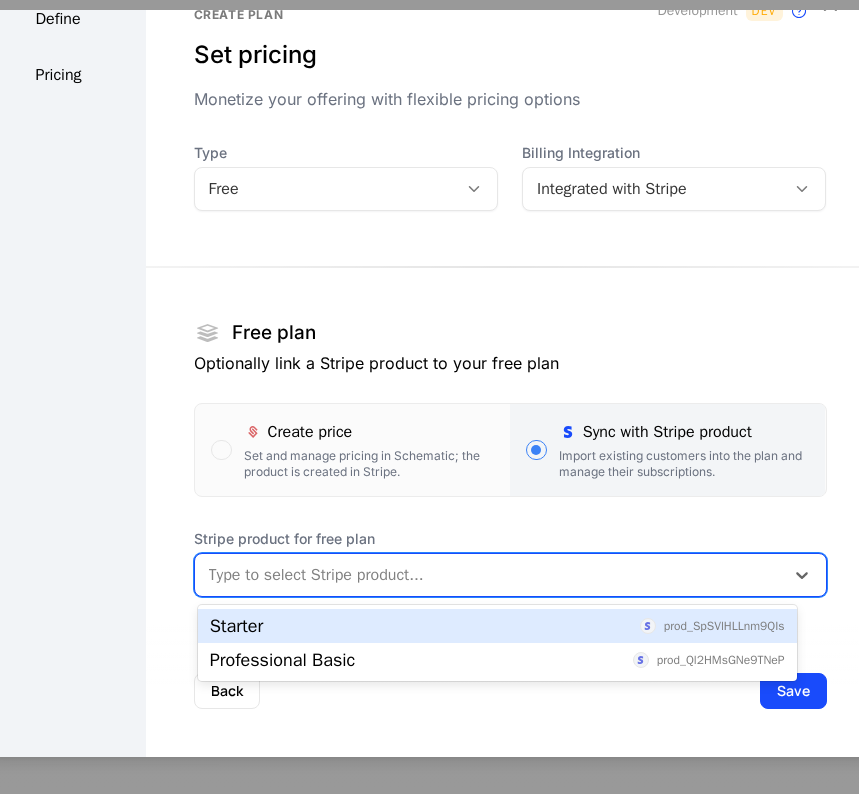 click on "Starter" at bounding box center [237, 626] 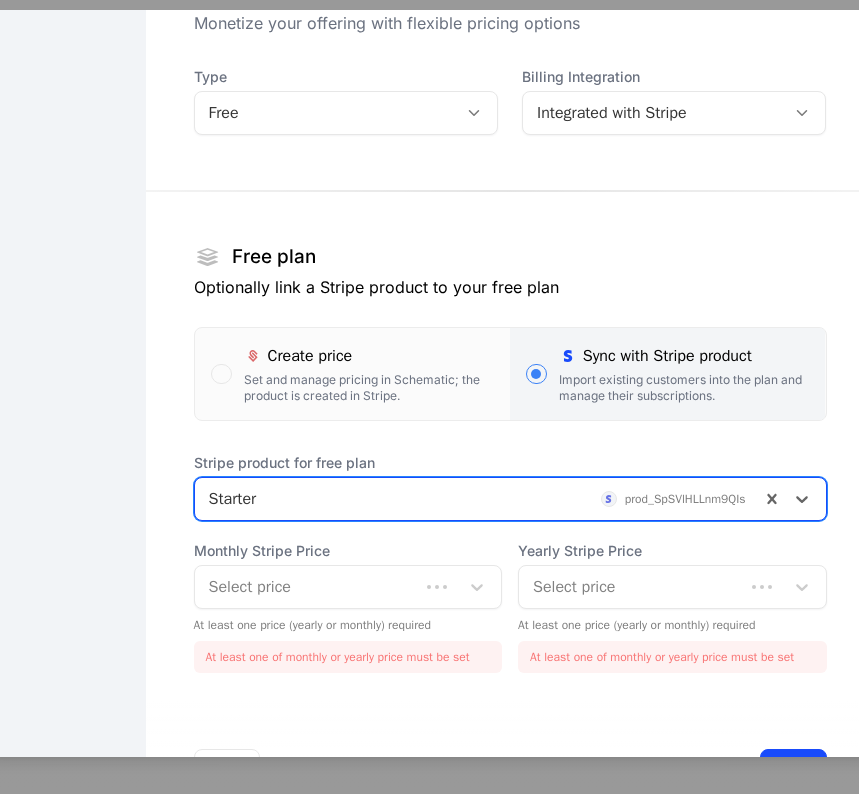 scroll, scrollTop: 204, scrollLeft: 0, axis: vertical 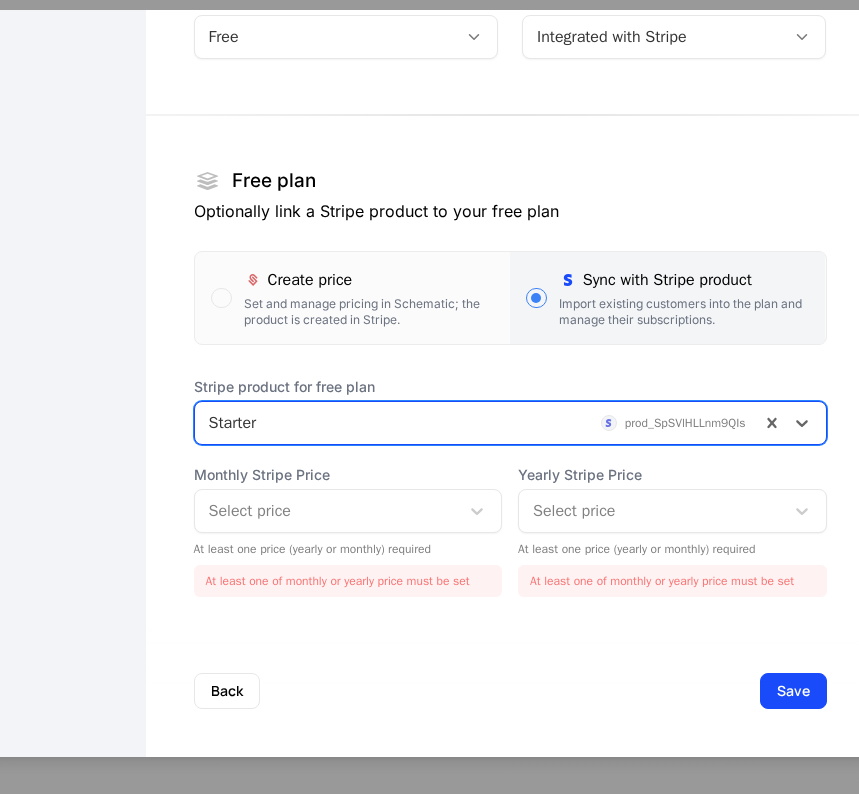 click at bounding box center (327, 511) 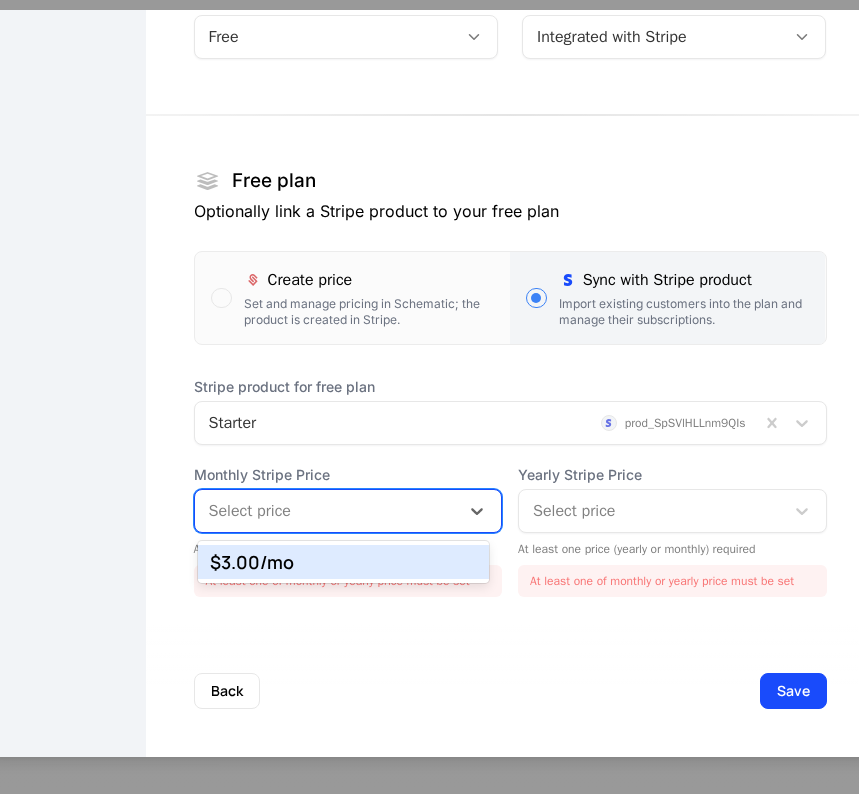 click on "$3.00 /mo" at bounding box center [343, 562] 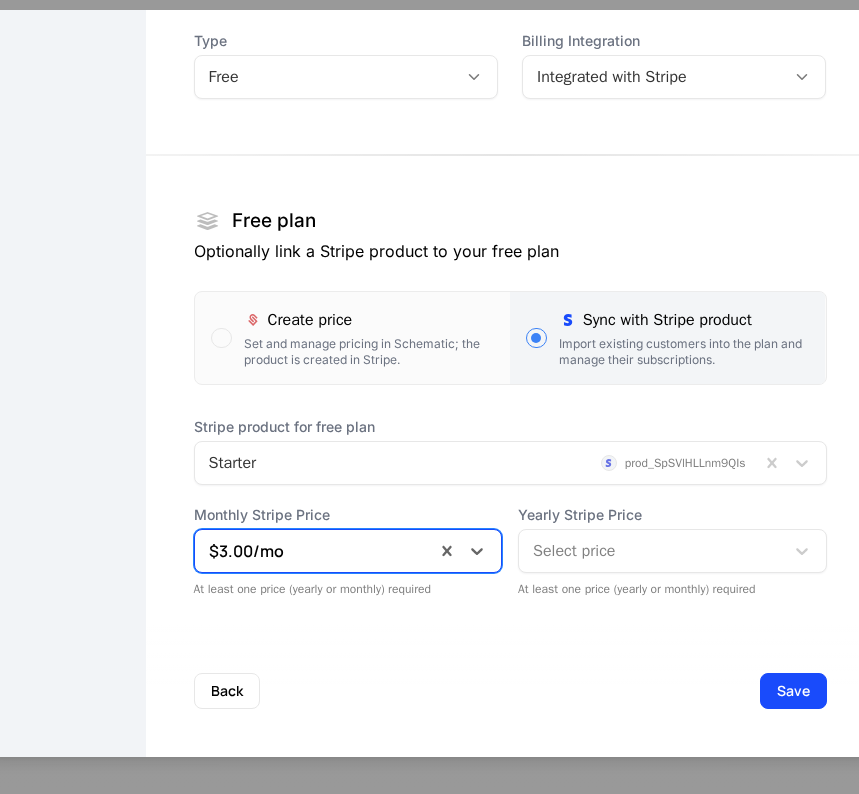 scroll, scrollTop: 164, scrollLeft: 0, axis: vertical 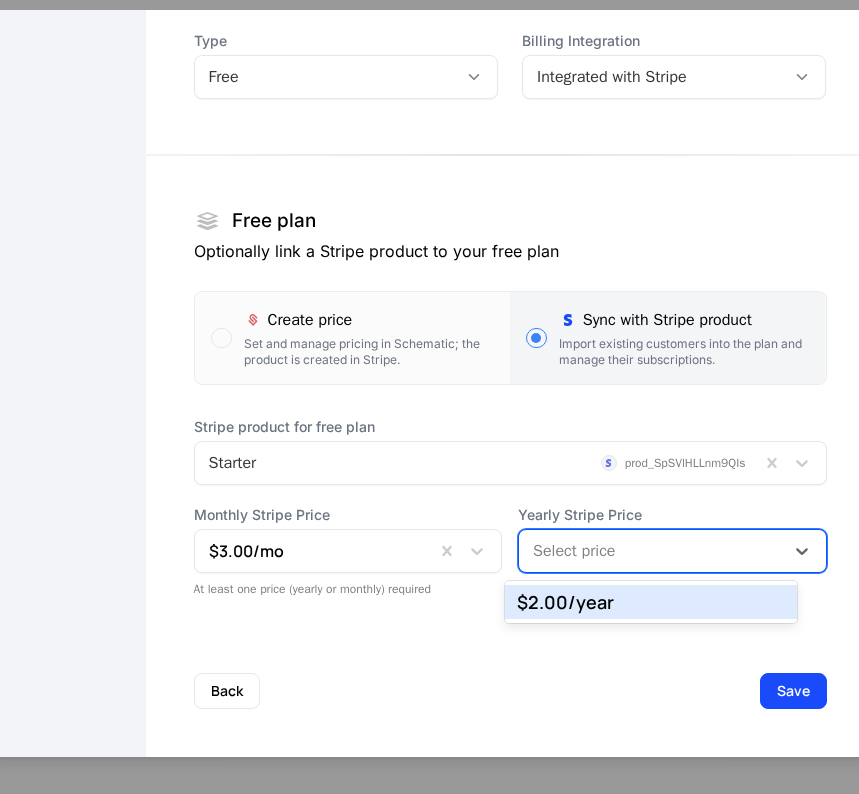 click on "$2.00 /year" at bounding box center (650, 602) 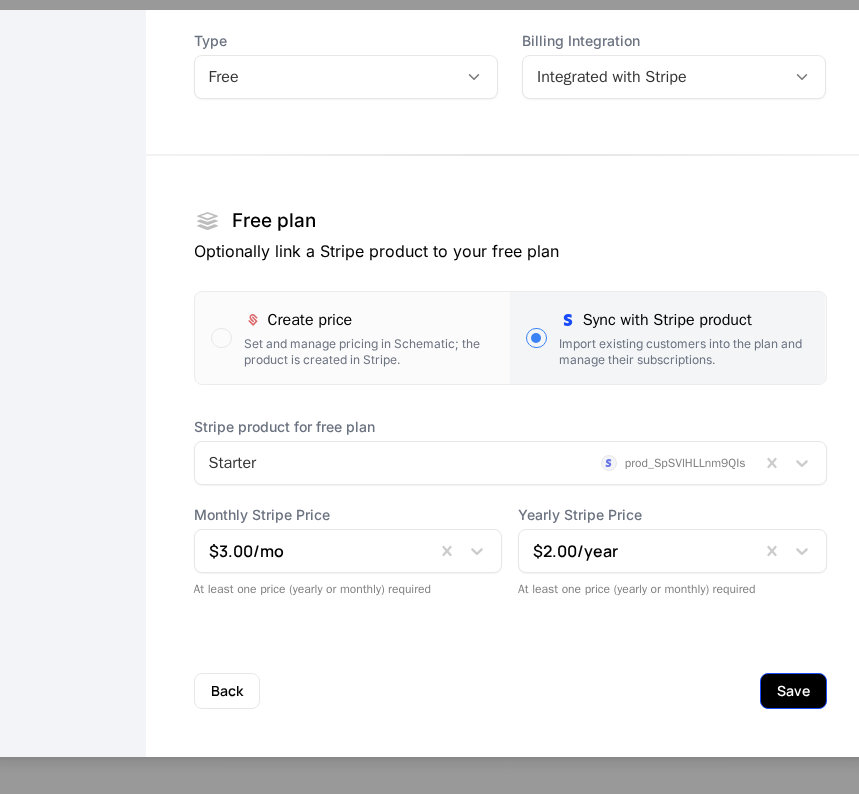 click on "Save" at bounding box center (793, 691) 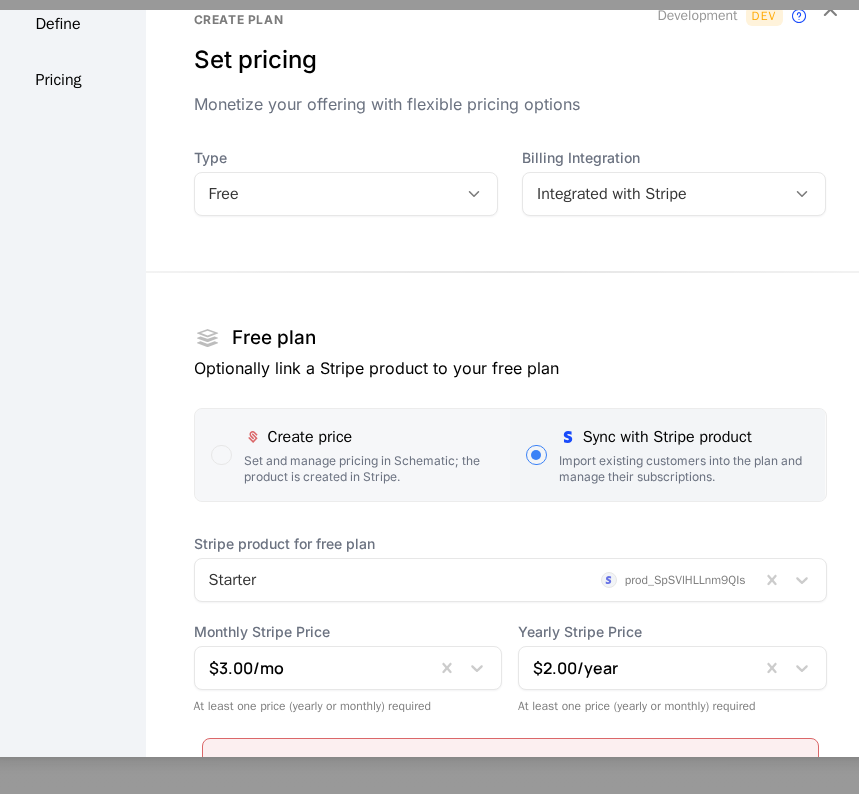 scroll, scrollTop: 0, scrollLeft: 0, axis: both 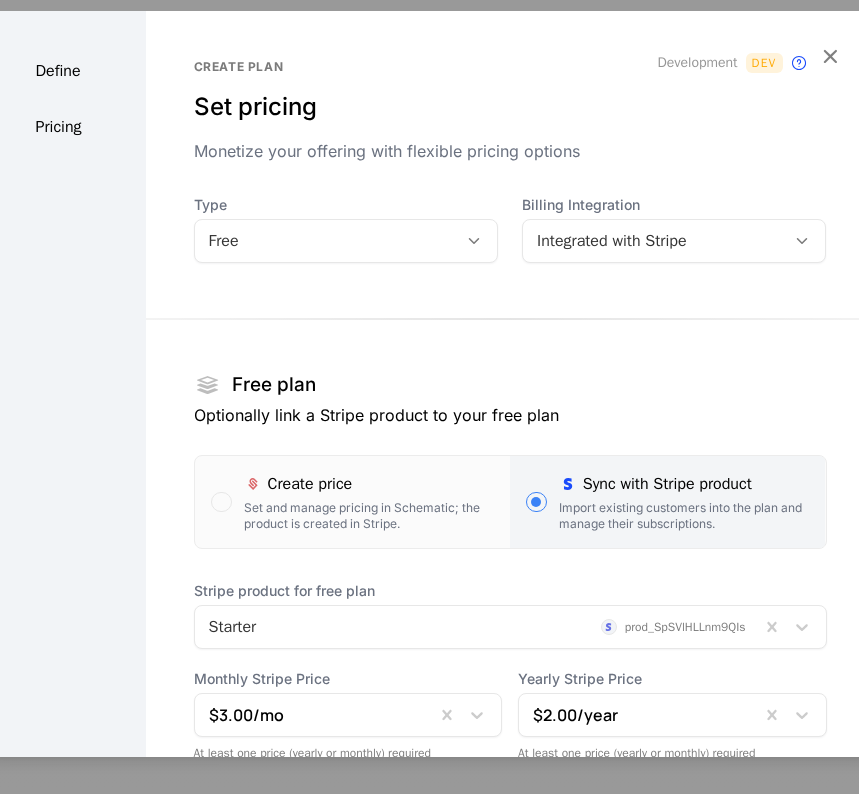 click at bounding box center (474, 241) 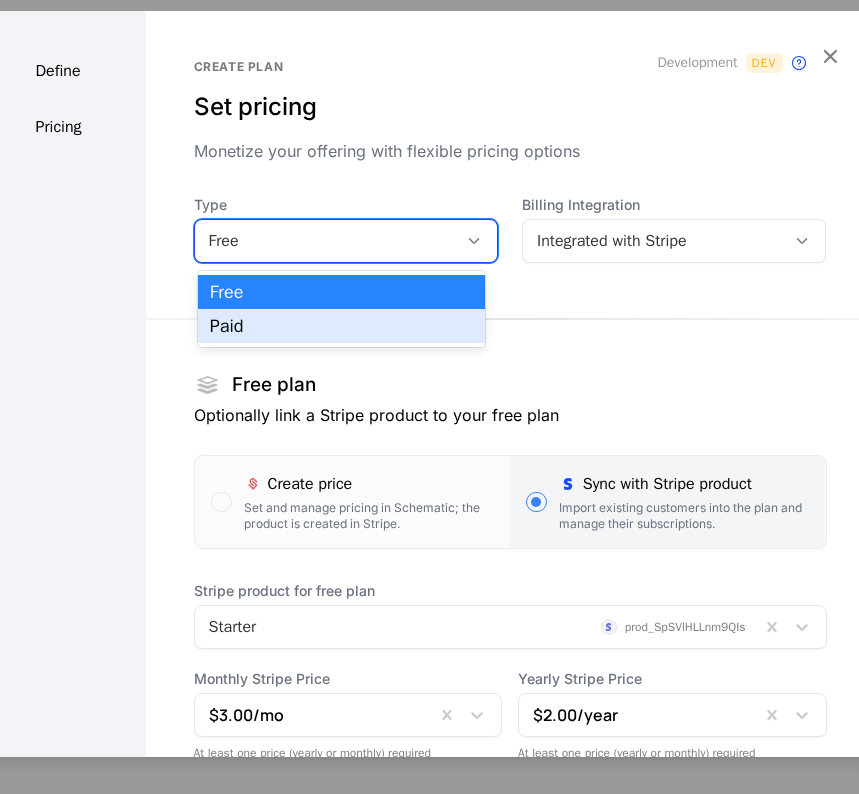 click on "Paid" at bounding box center [341, 326] 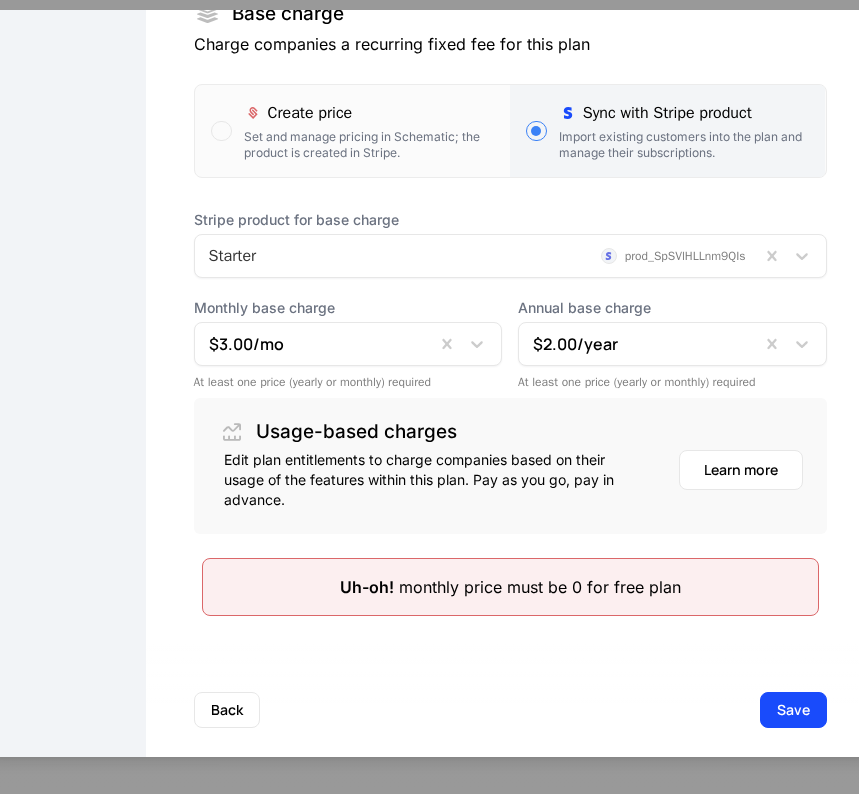 scroll, scrollTop: 390, scrollLeft: 0, axis: vertical 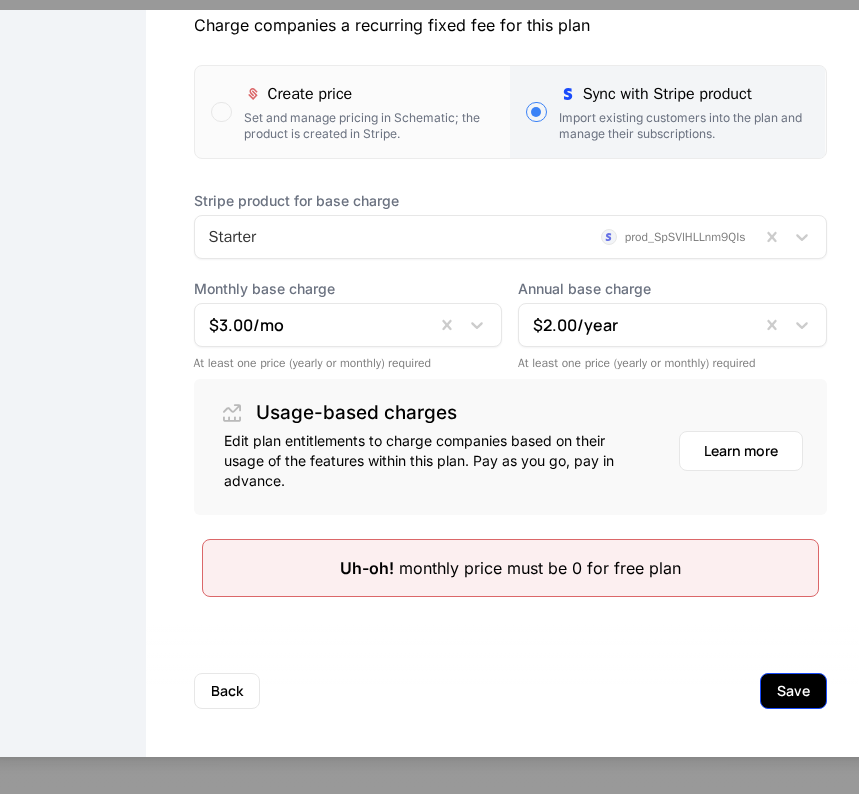 click on "Save" at bounding box center [793, 691] 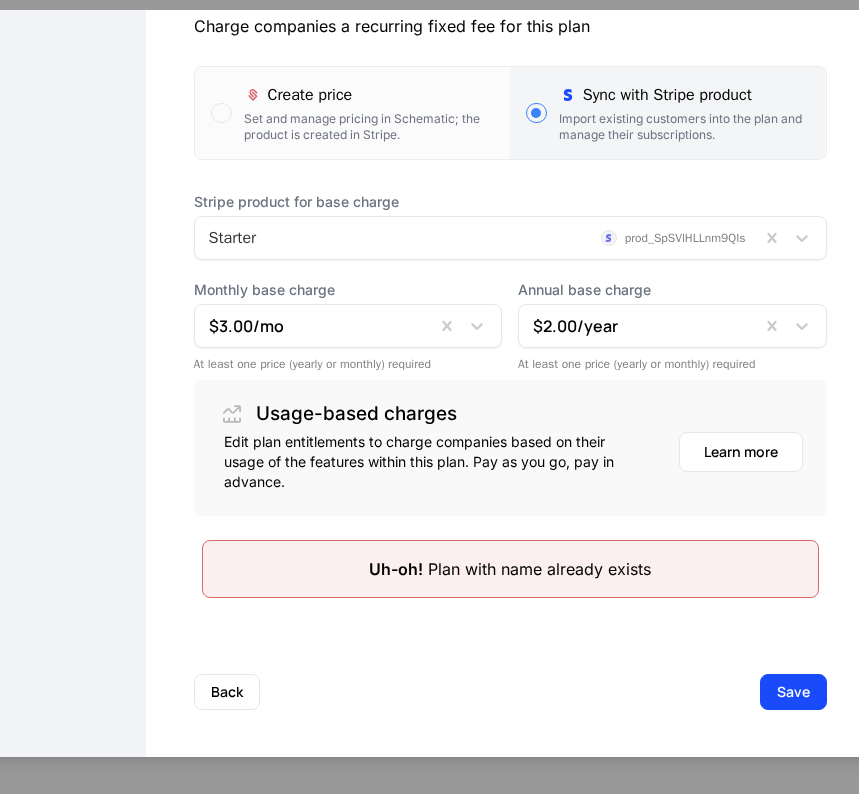 scroll, scrollTop: 390, scrollLeft: 0, axis: vertical 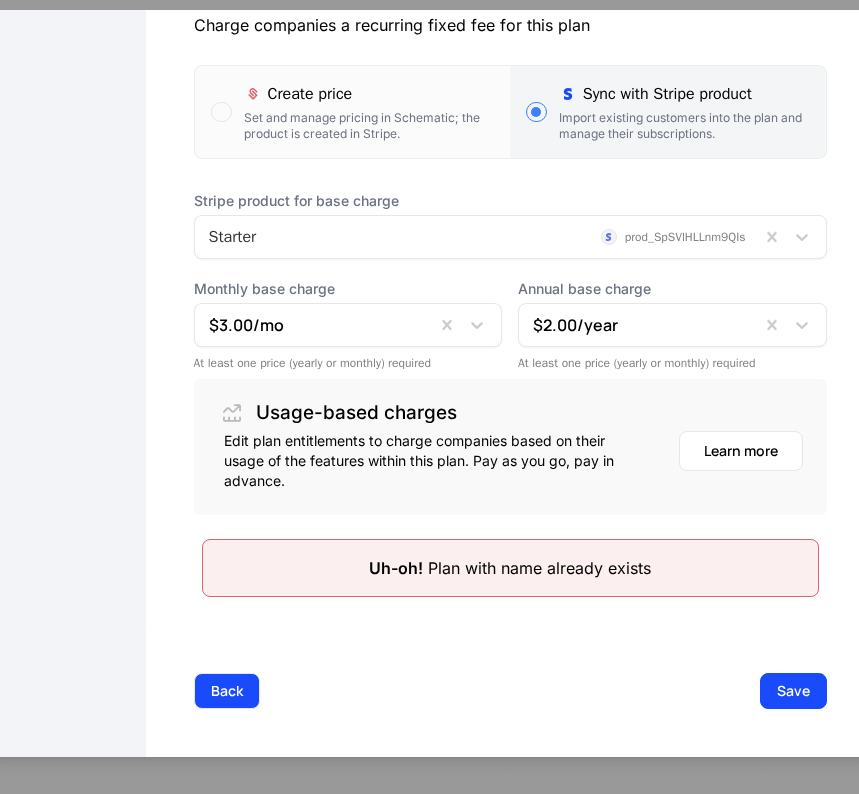 click on "Back" at bounding box center [227, 691] 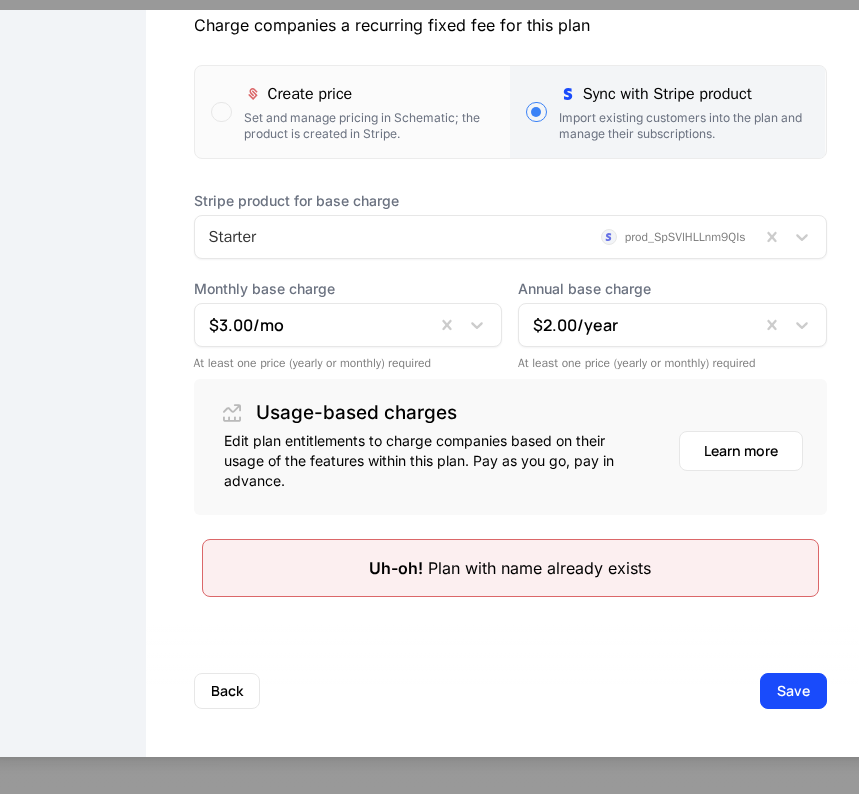 scroll, scrollTop: 0, scrollLeft: 0, axis: both 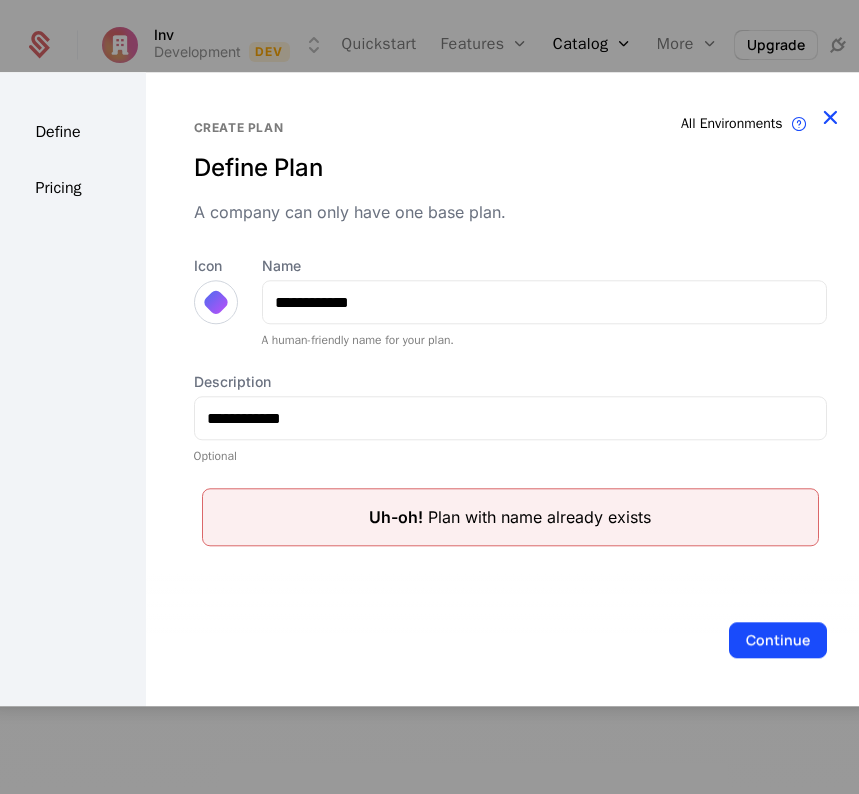 click at bounding box center [830, 117] 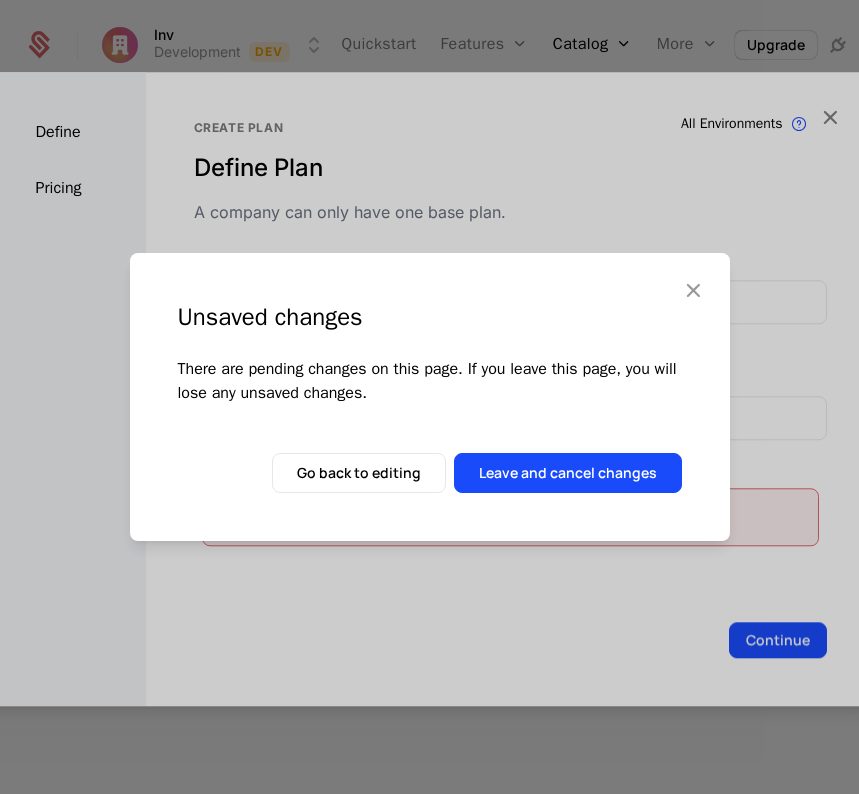 click on "Go back to editing" at bounding box center (359, 473) 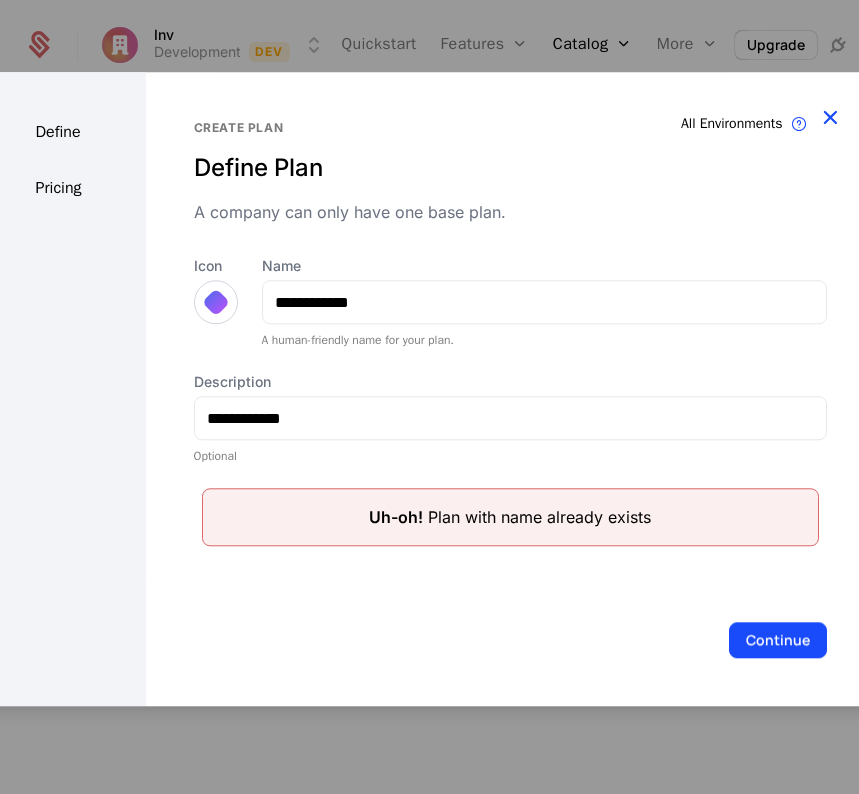 click at bounding box center [830, 117] 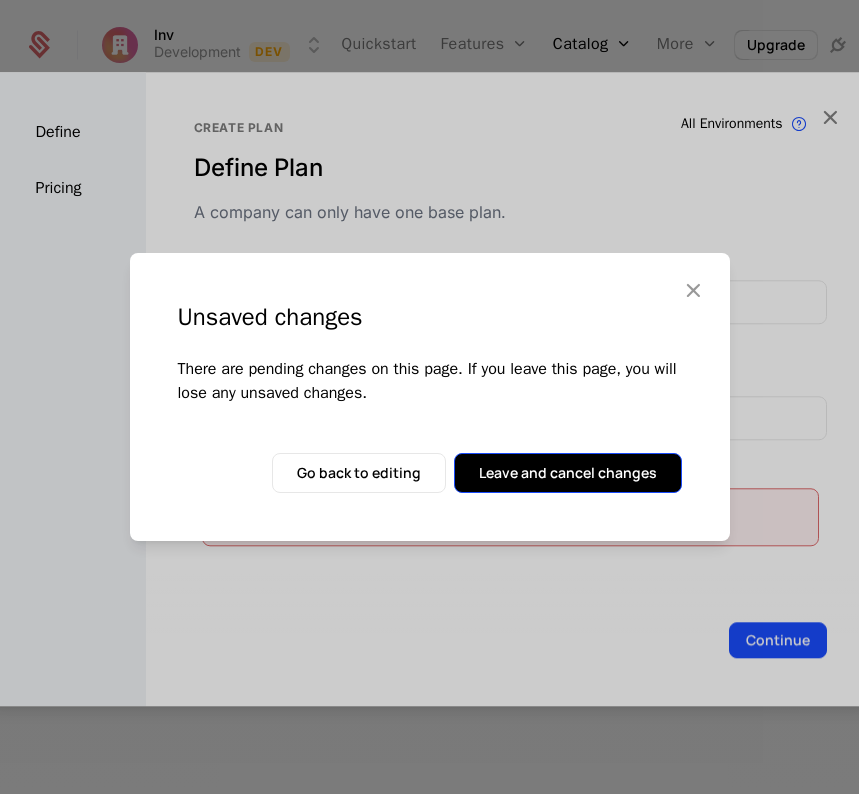 click on "Leave and cancel changes" at bounding box center (568, 473) 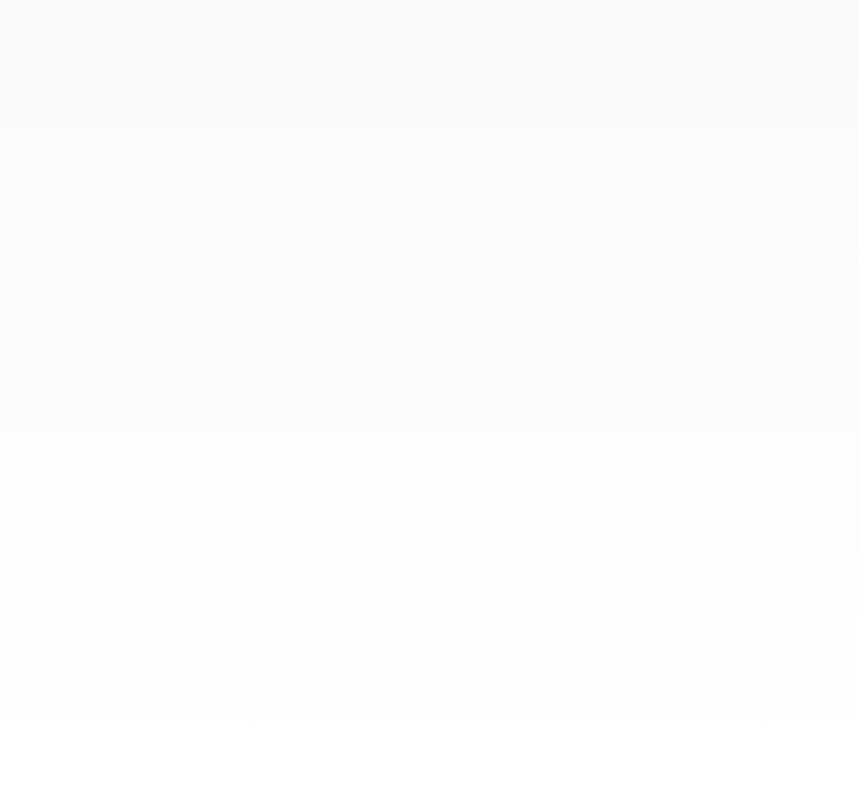 scroll, scrollTop: 0, scrollLeft: 0, axis: both 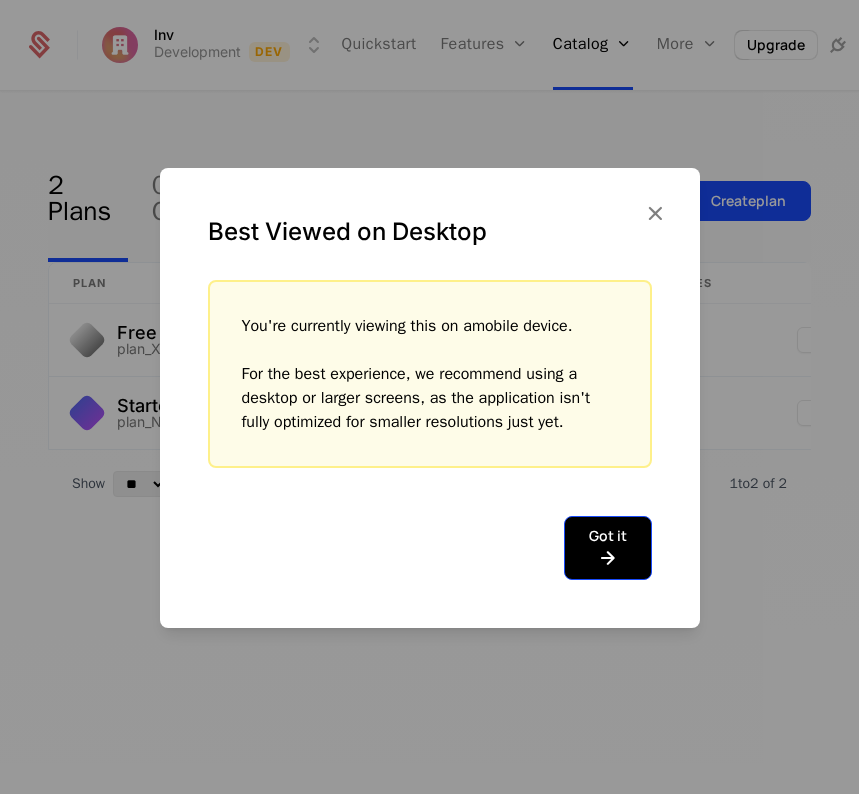 click at bounding box center (608, 558) 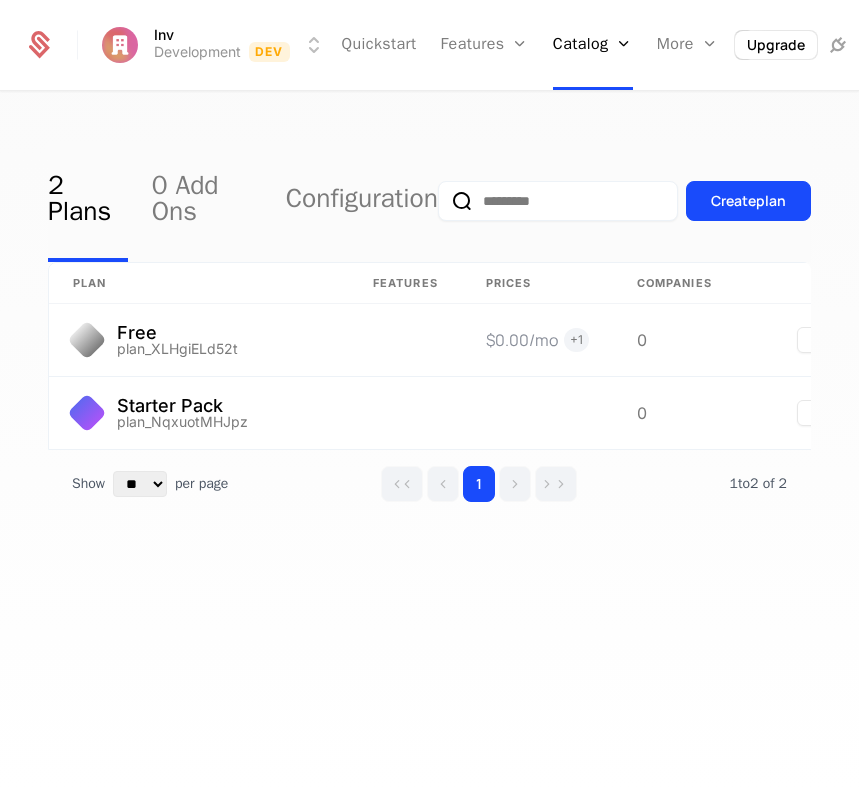 scroll, scrollTop: 0, scrollLeft: 43, axis: horizontal 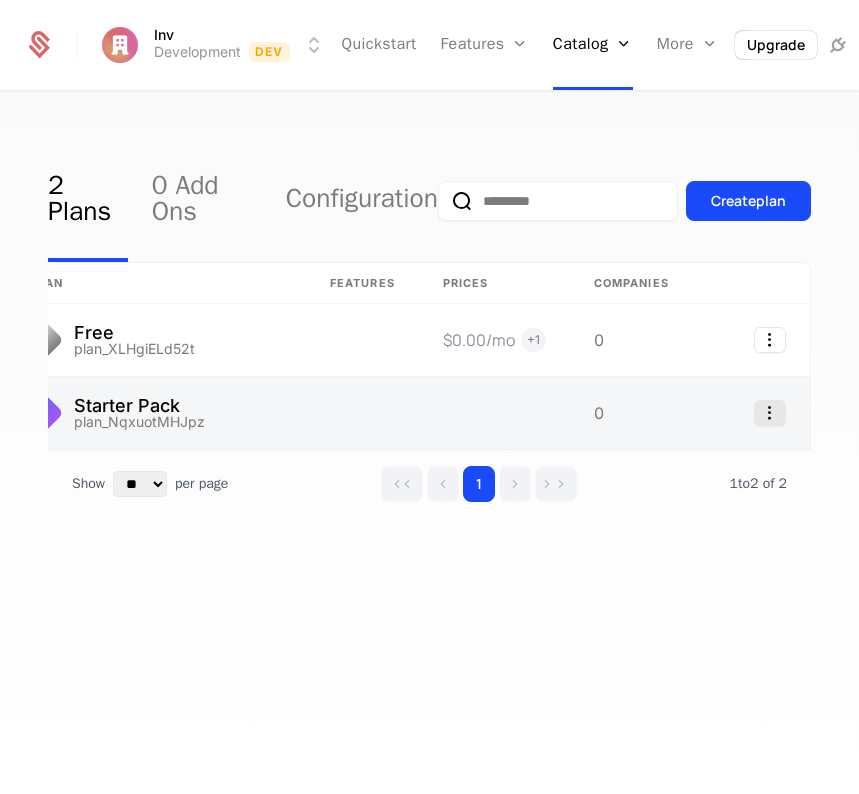 click at bounding box center (770, 413) 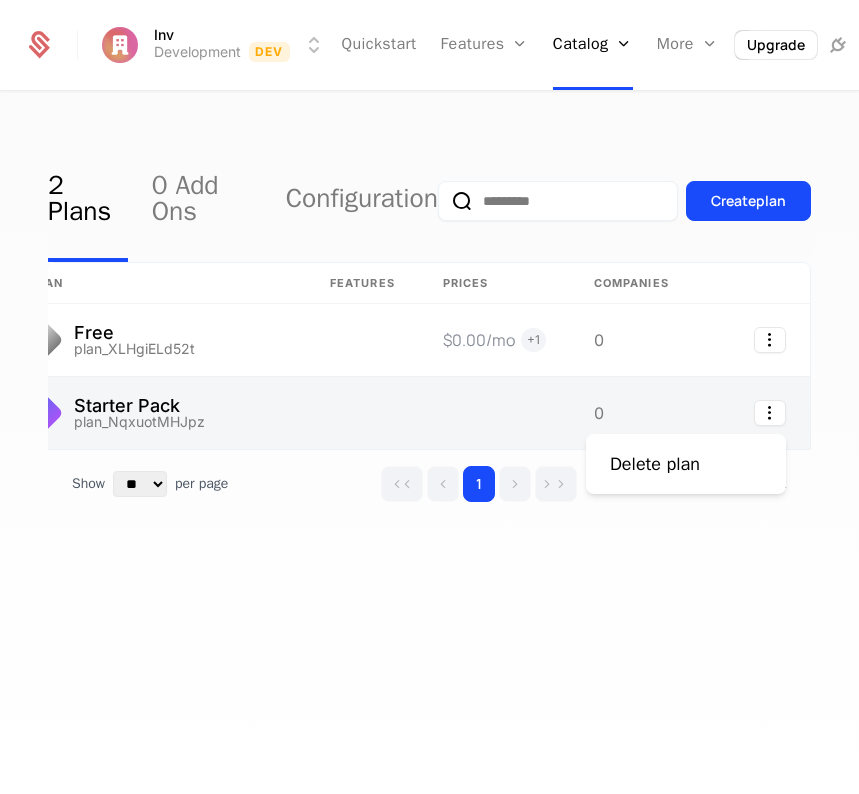 click on "Inv Development Dev Quickstart Features Features Flags Catalog Plans Add Ons Configuration More Companies Events Components Upgrade 2 Plans 0 Add Ons Configuration Create  plan plan Features Prices Companies Free plan_XLHgiELd52t $0.00 /mo + 1 0 Starter Pack plan_NqxuotMHJpz 0 Show ** ** ** *** *** per page per page 1 1  to  2   of   2  of   2
Delete plan" at bounding box center [429, 397] 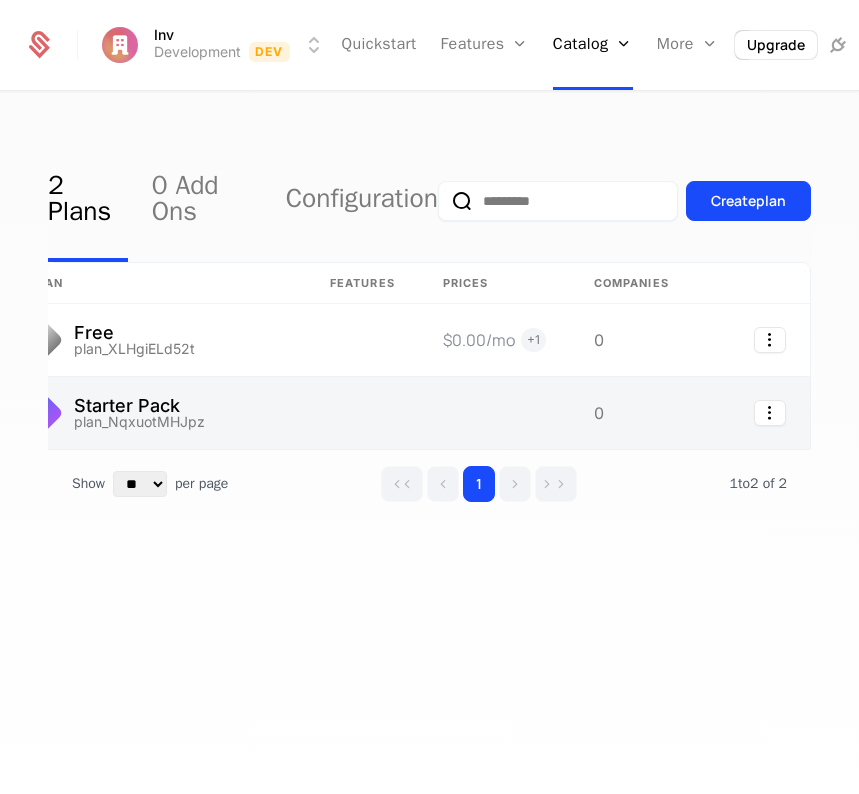 click at bounding box center [156, 413] 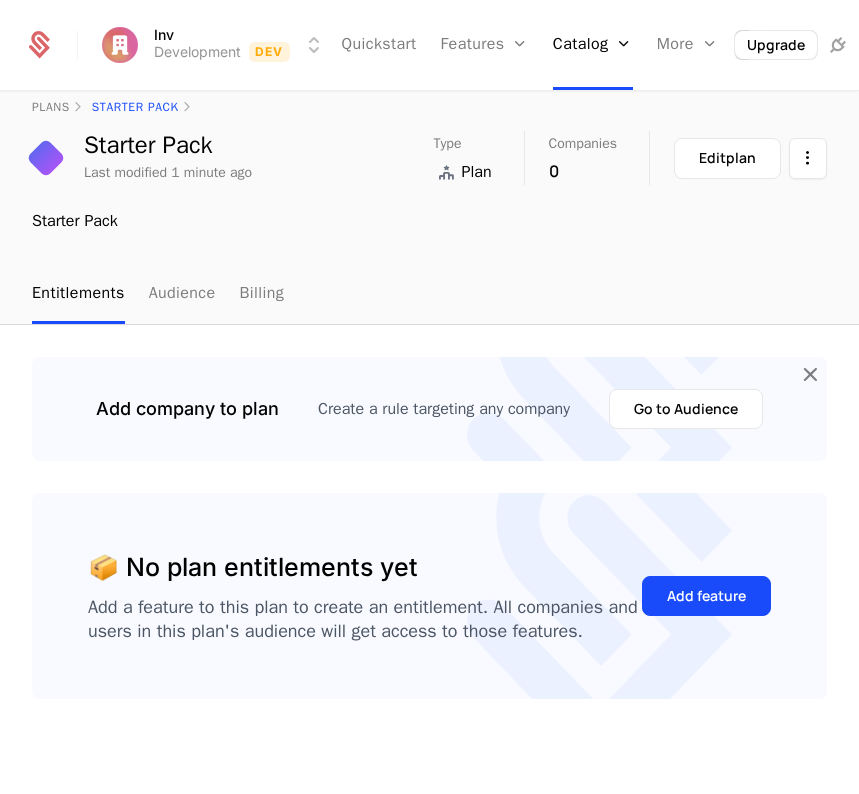 scroll, scrollTop: 0, scrollLeft: 0, axis: both 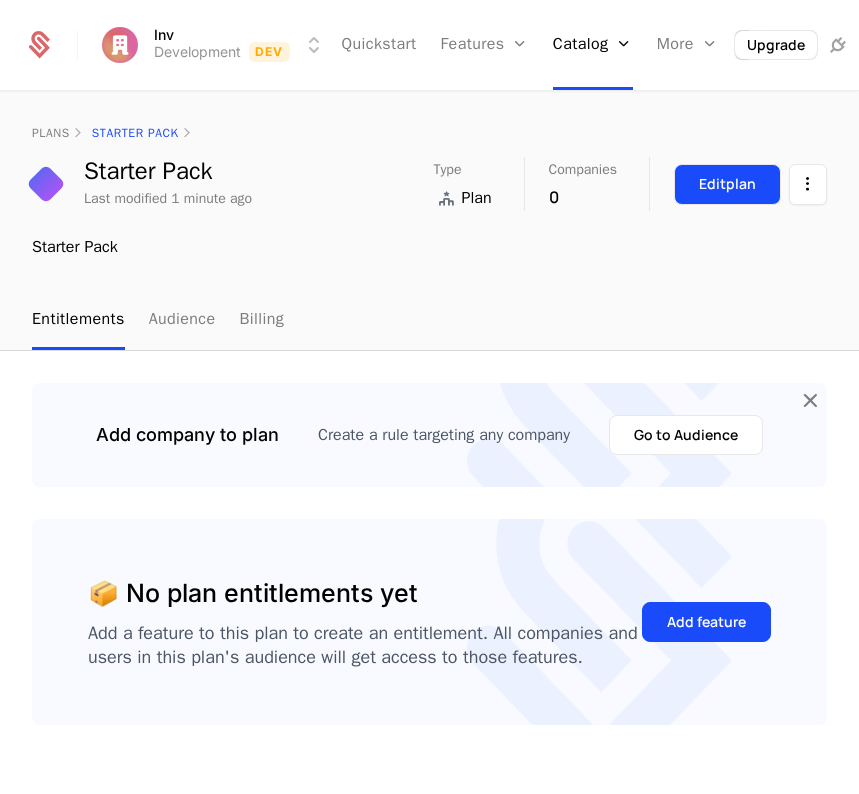 click on "Edit  plan" at bounding box center (727, 184) 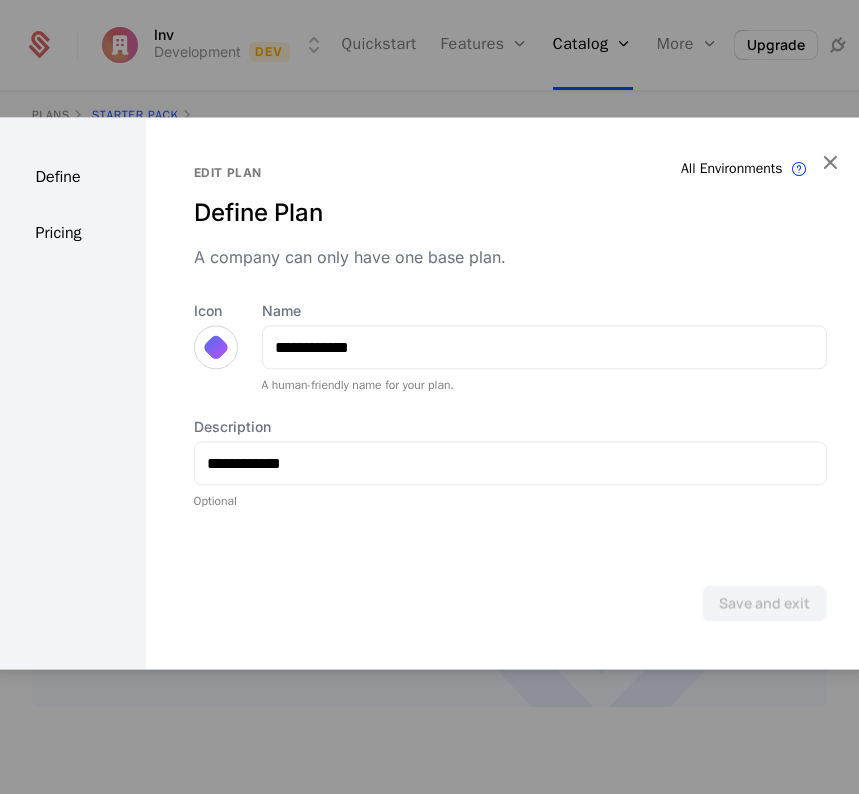 scroll, scrollTop: 0, scrollLeft: 0, axis: both 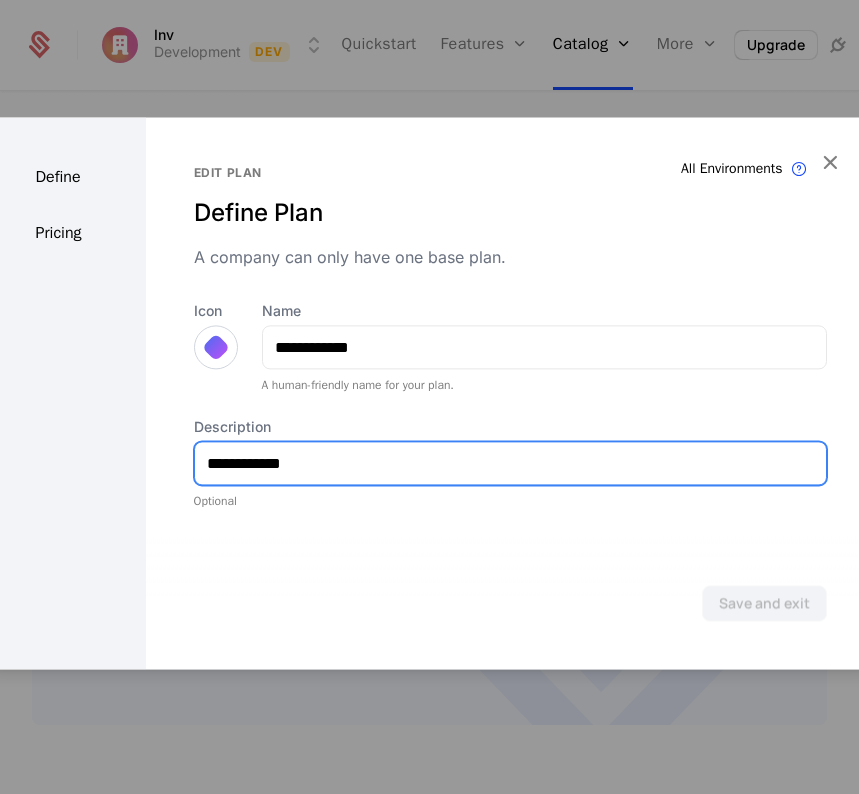 click on "**********" at bounding box center (510, 463) 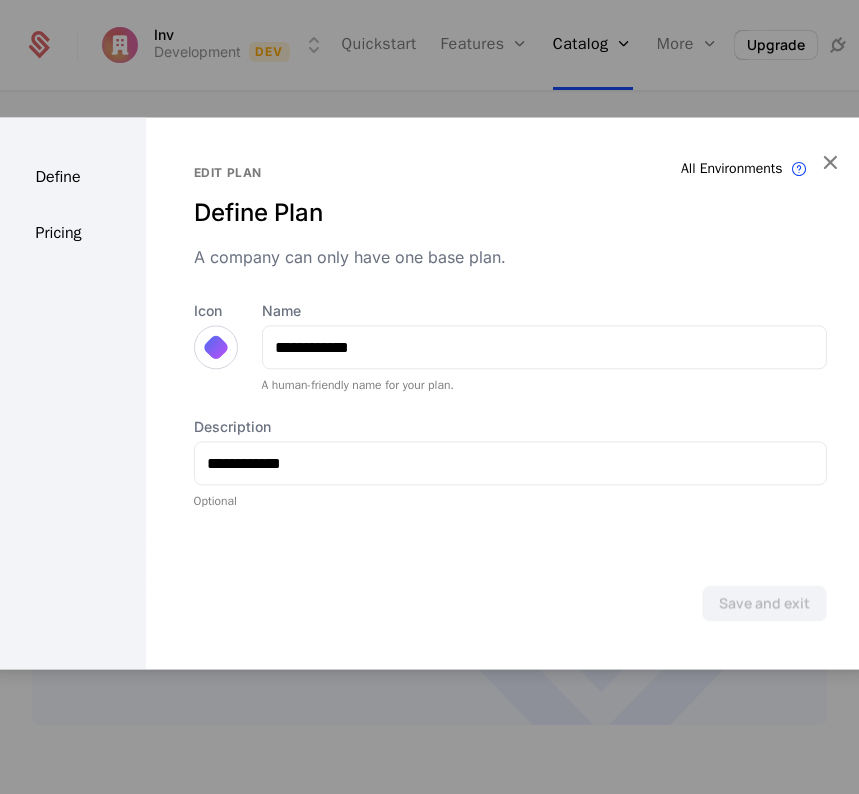 click on "Pricing" at bounding box center [65, 233] 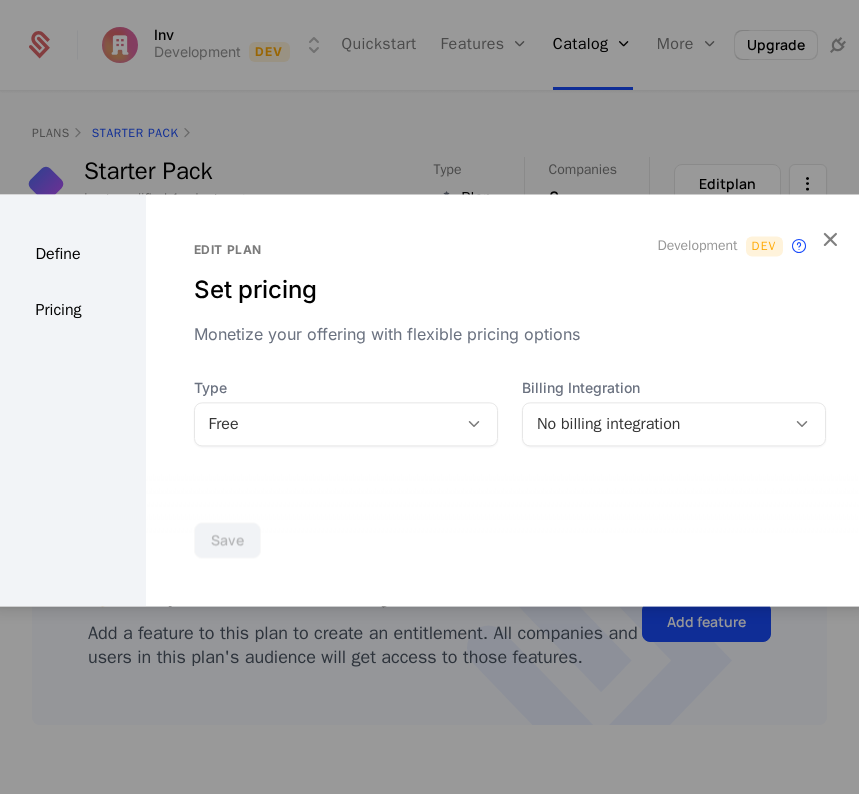 click on "Free" at bounding box center [346, 424] 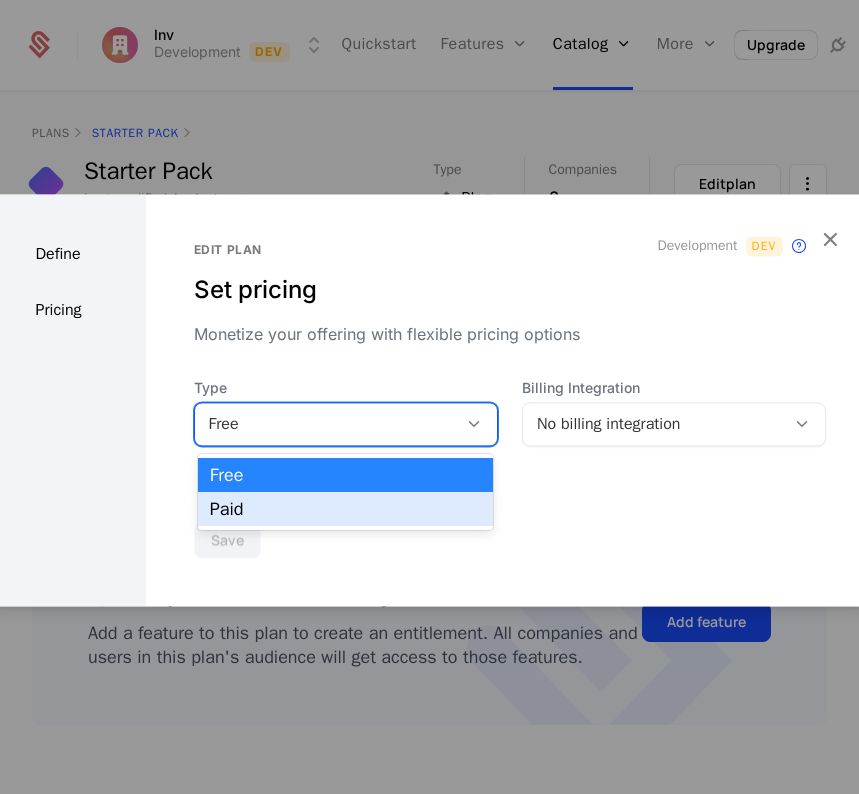 click on "Paid" at bounding box center [345, 509] 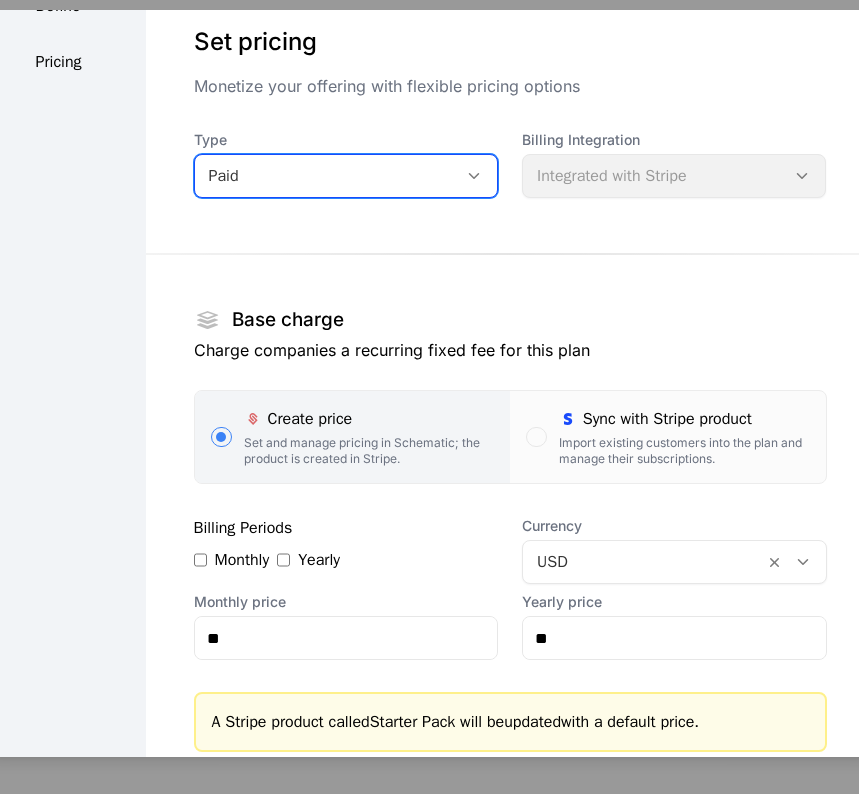 scroll, scrollTop: 100, scrollLeft: 0, axis: vertical 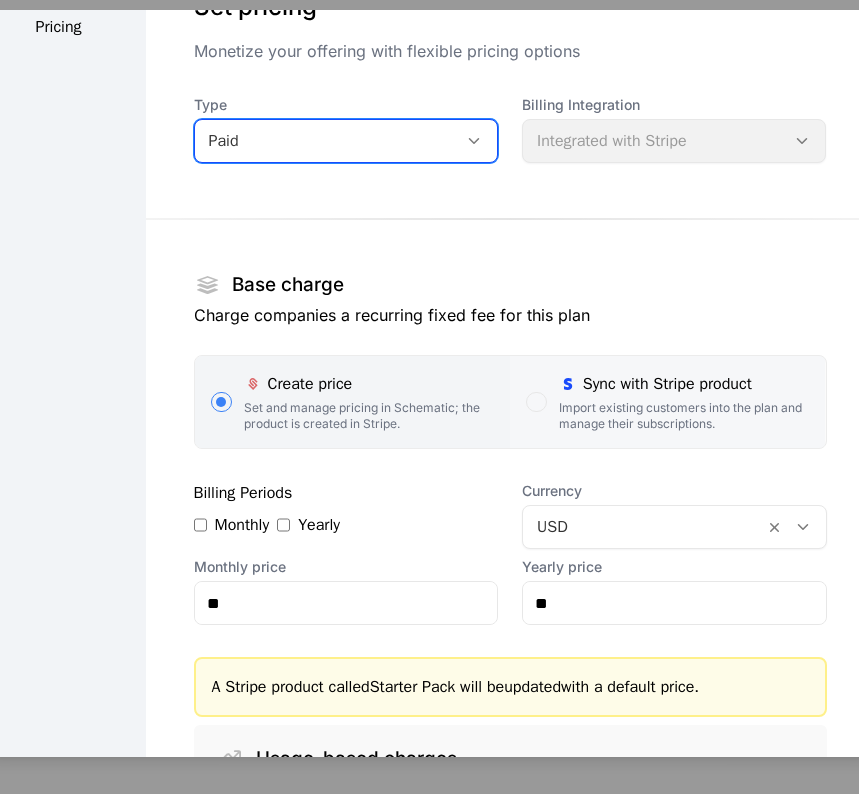 click at bounding box center (568, 384) 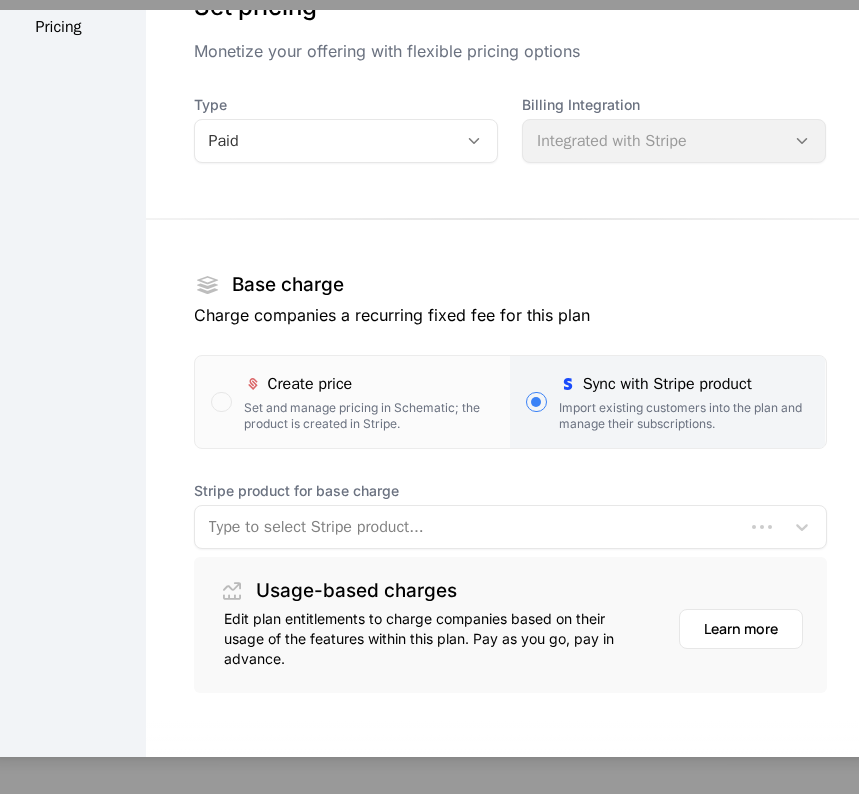 click at bounding box center (469, 527) 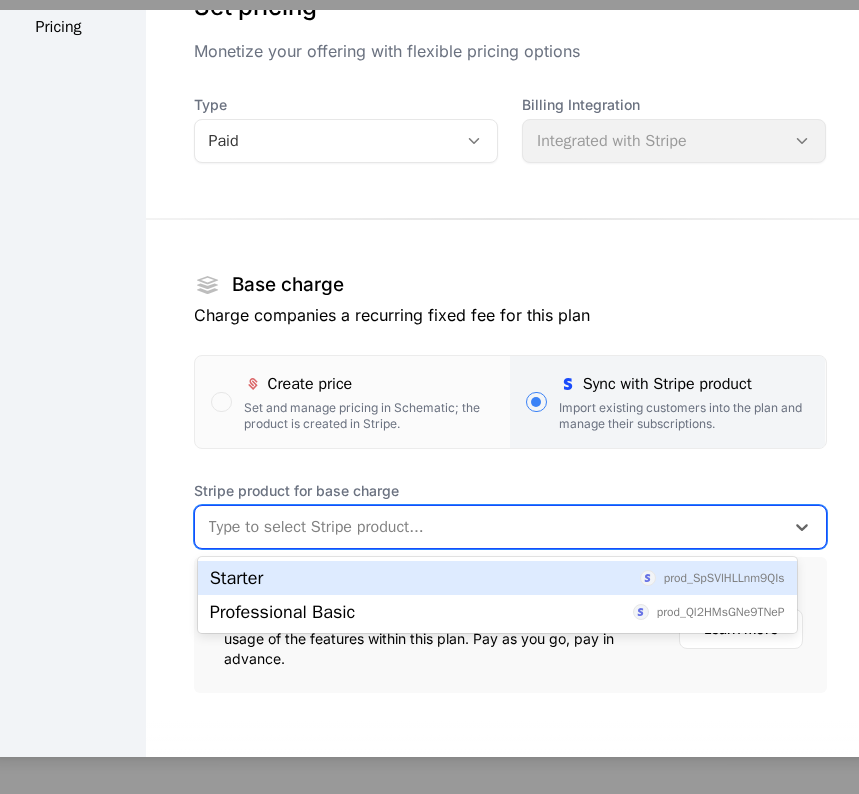 click on "Starter prod_SpSVlHLLnm9QIs" at bounding box center [497, 578] 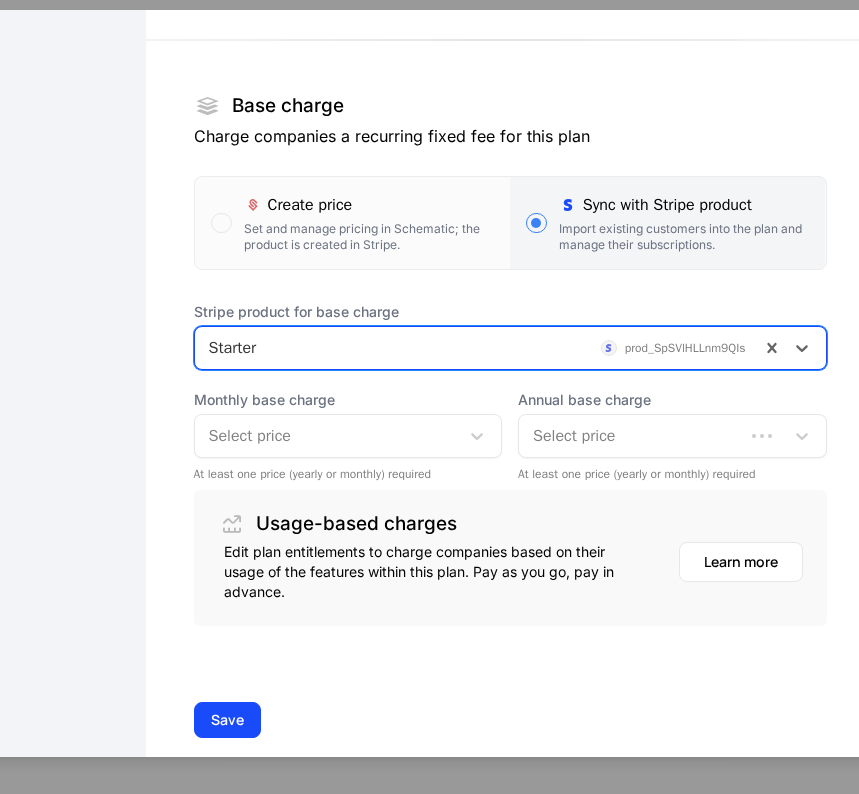 scroll, scrollTop: 300, scrollLeft: 0, axis: vertical 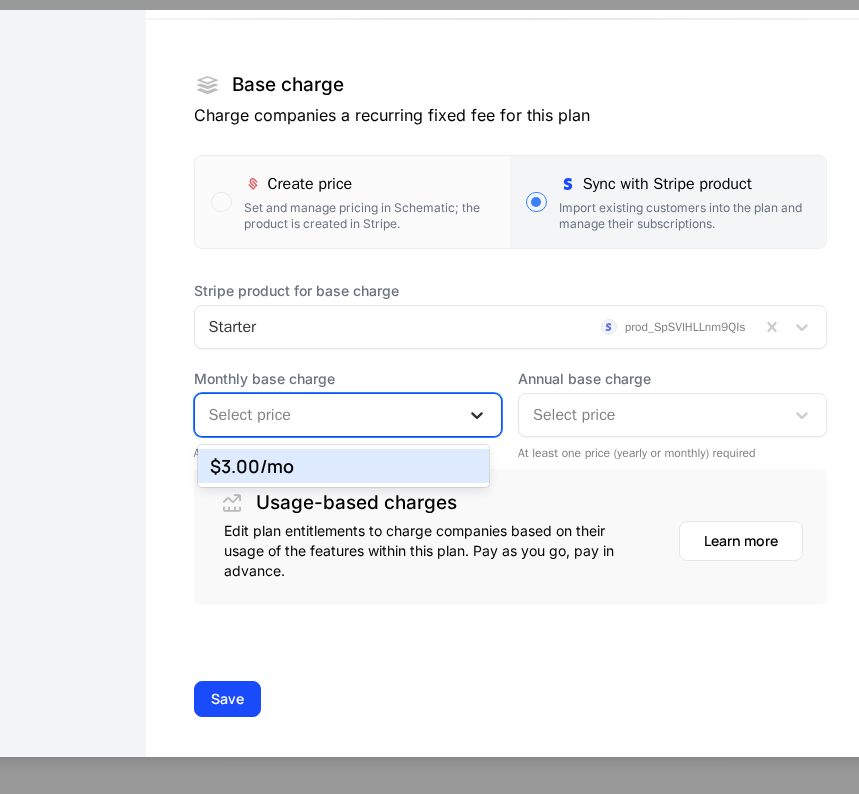 click at bounding box center (477, 415) 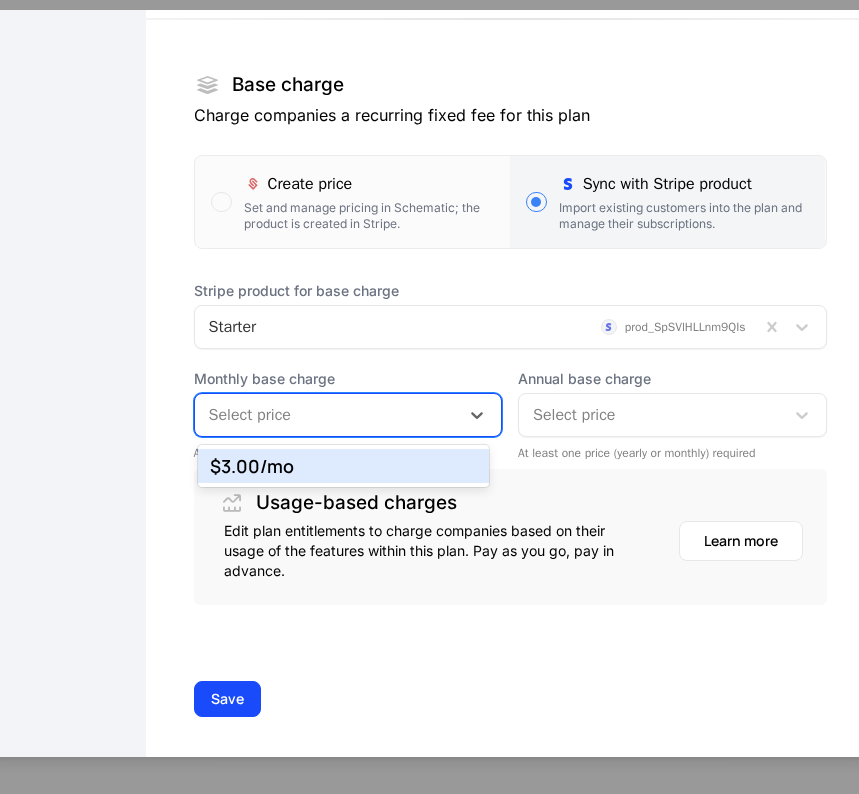 drag, startPoint x: 315, startPoint y: 468, endPoint x: 414, endPoint y: 456, distance: 99.724625 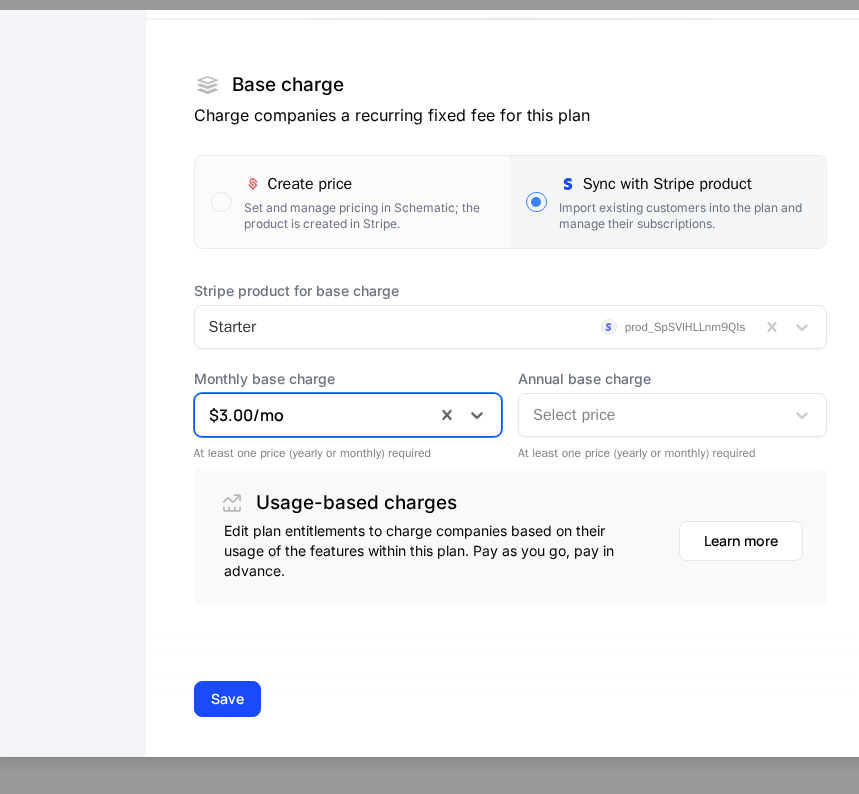 click at bounding box center [651, 415] 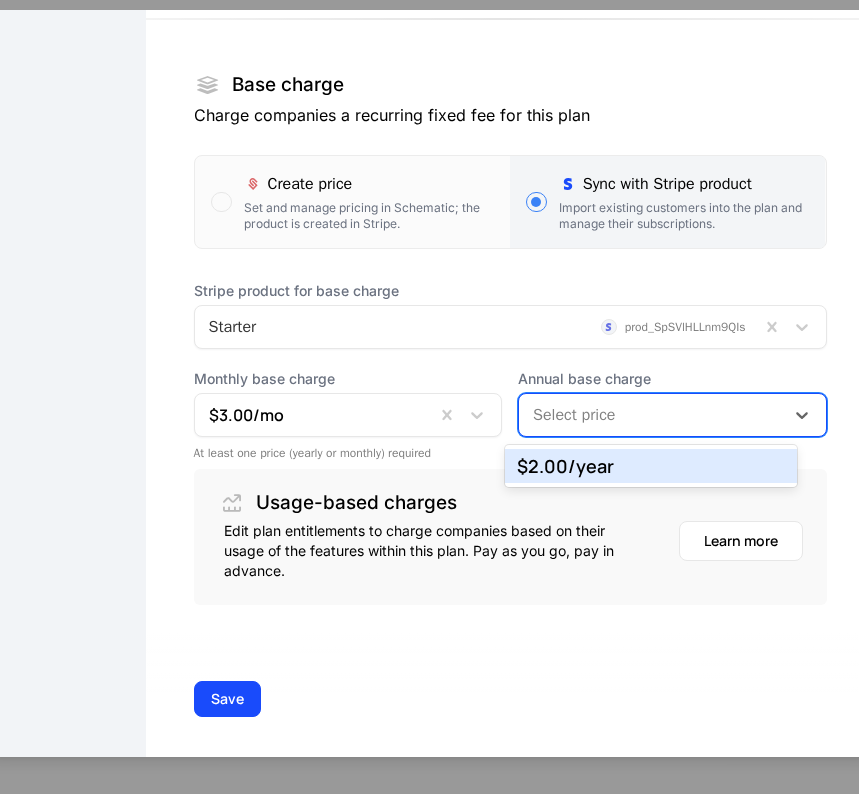 click on "$2.00 /year" at bounding box center (650, 466) 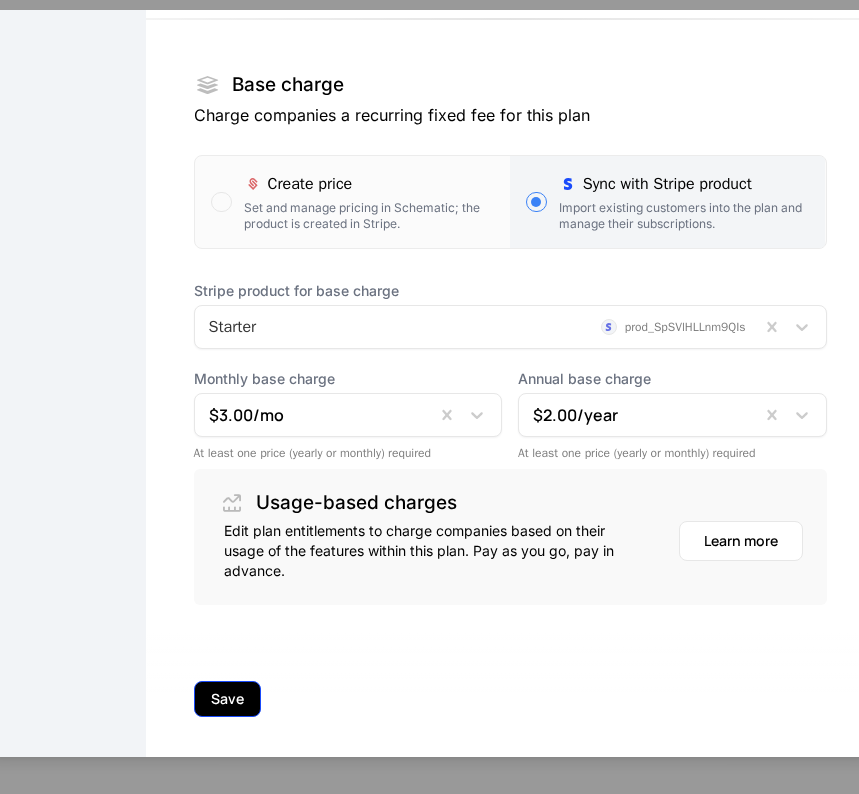 click on "Save" at bounding box center (227, 699) 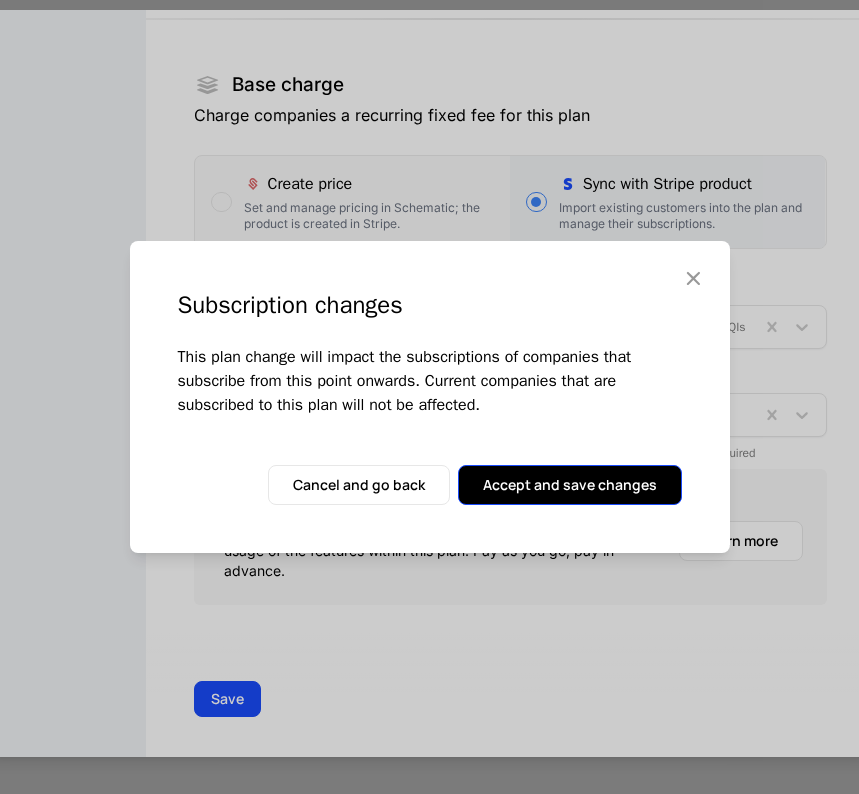 click on "Accept and save changes" at bounding box center (570, 485) 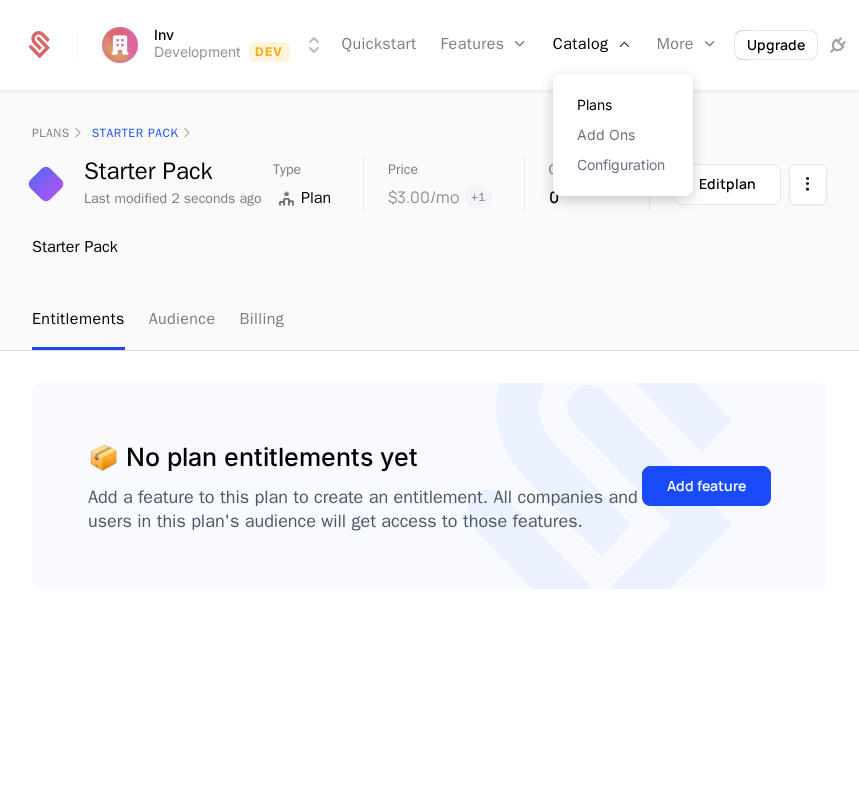 click on "Plans" at bounding box center [623, 105] 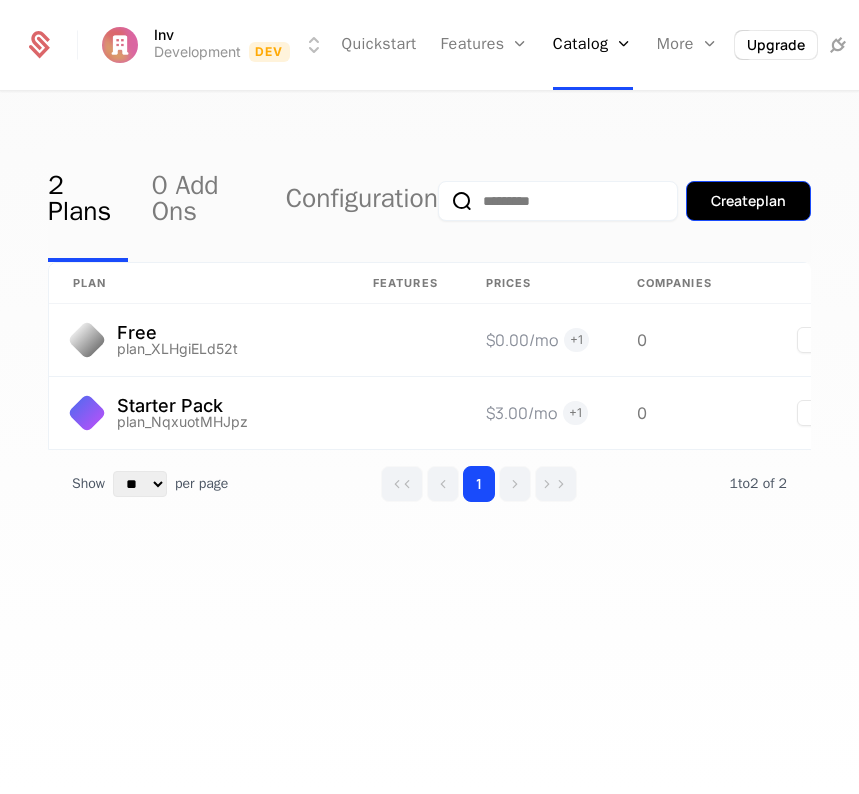 click on "Create  plan" at bounding box center [748, 201] 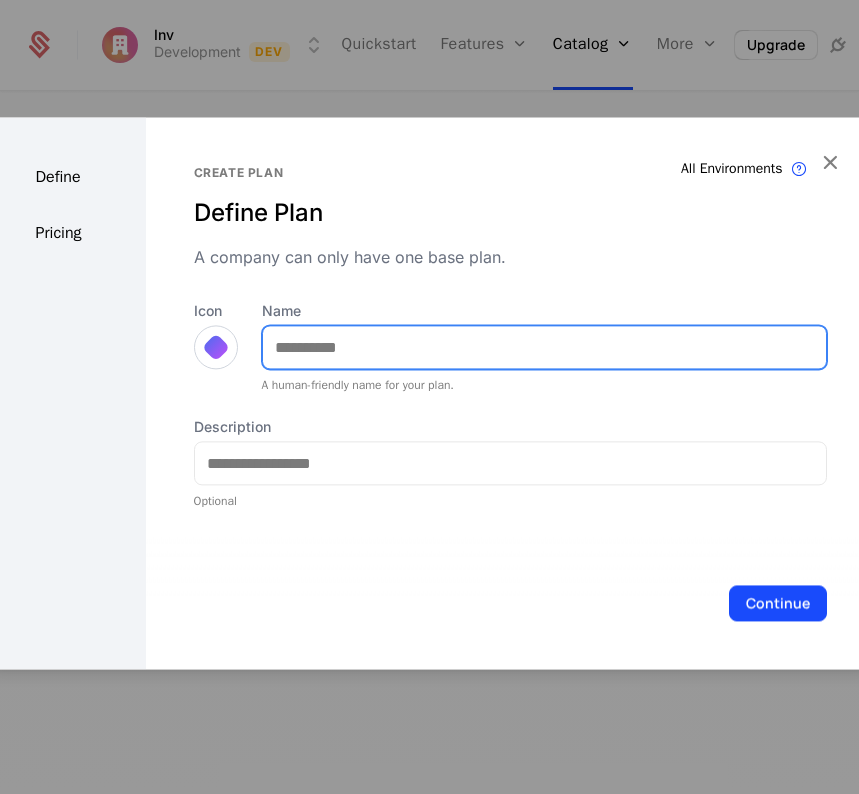 click on "Name" at bounding box center (544, 347) 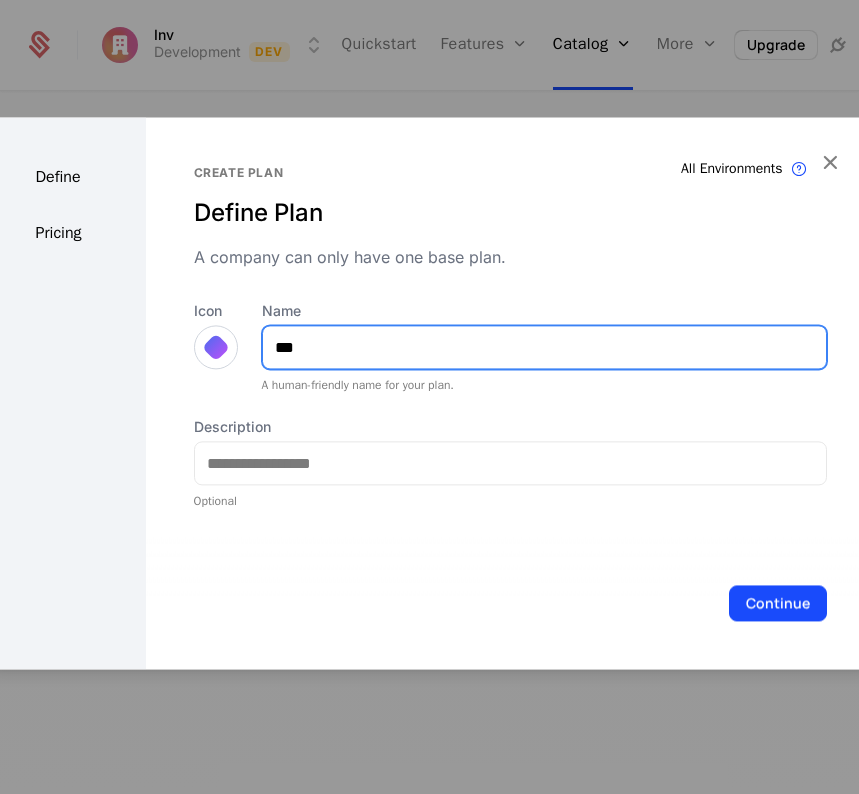 click on "***" at bounding box center [544, 347] 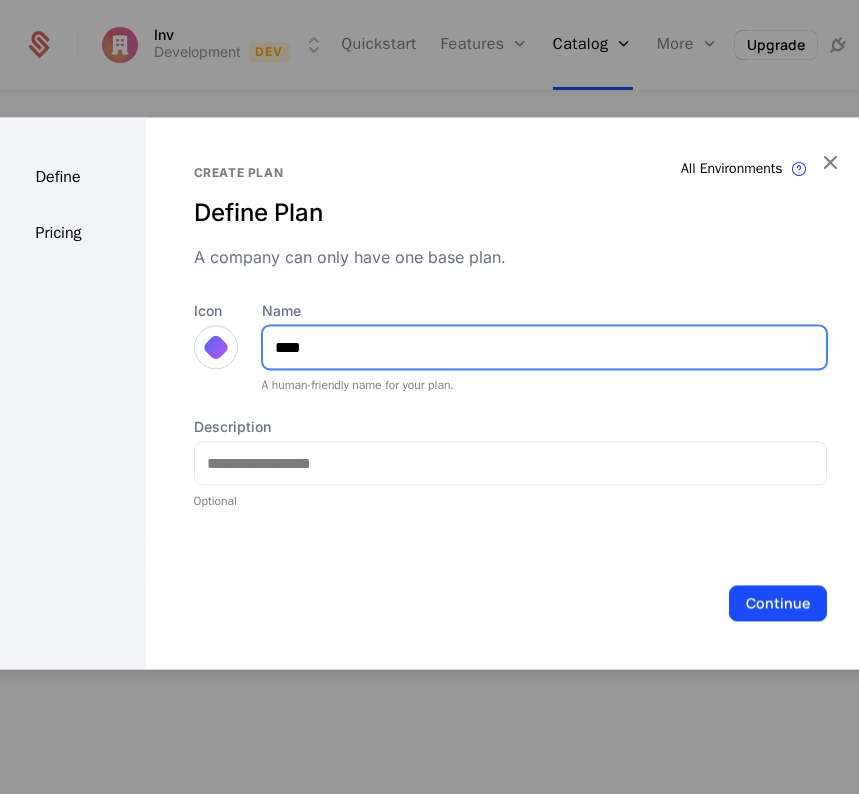 type on "****" 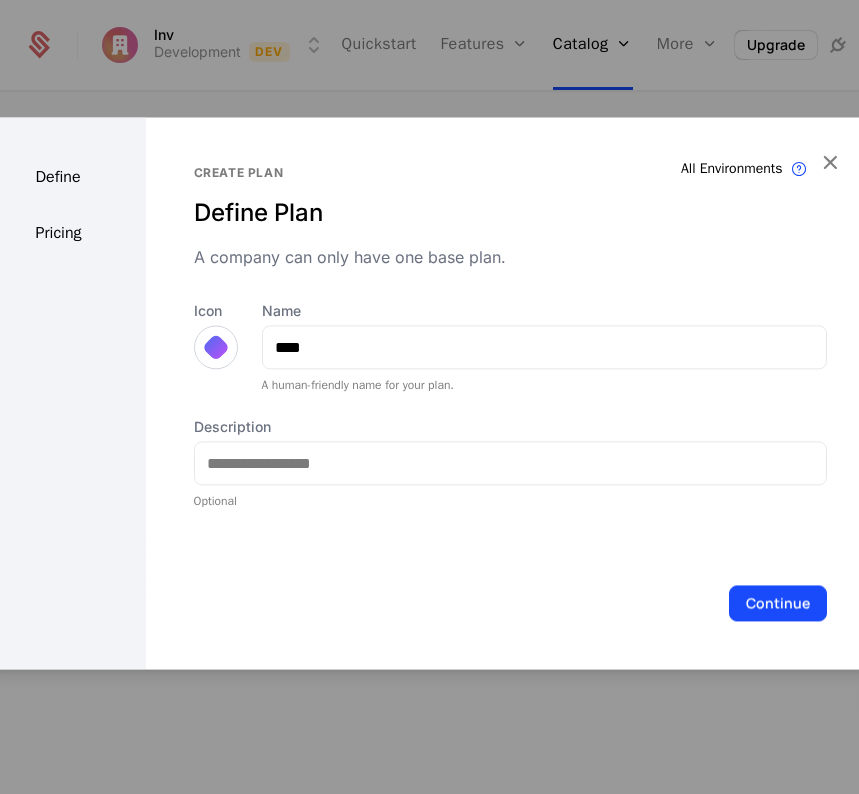 click on "All Environments Plan exist in all environments Create plan Define Plan A company can only have one base plan. Icon Name **** A human-friendly name for your plan. Description Optional" at bounding box center [510, 393] 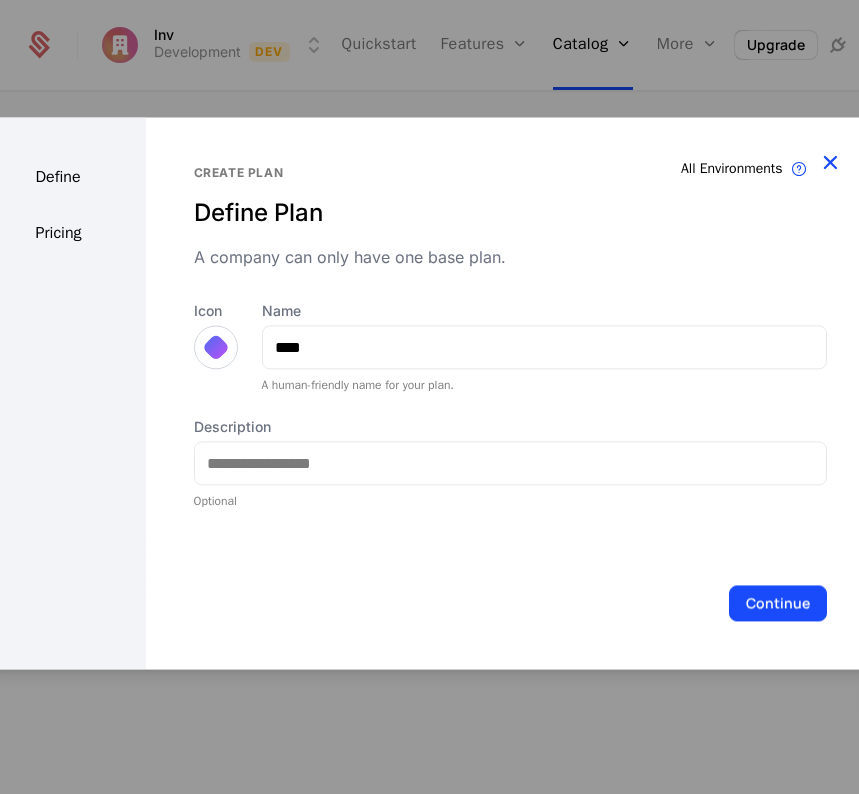 click at bounding box center (830, 162) 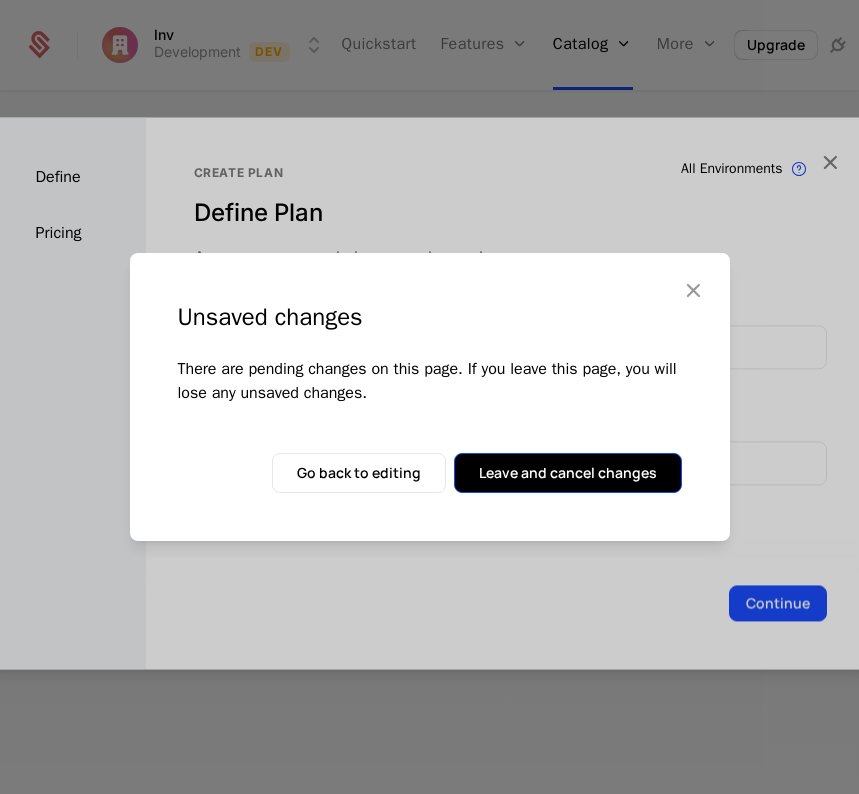 click on "Leave and cancel changes" at bounding box center [568, 473] 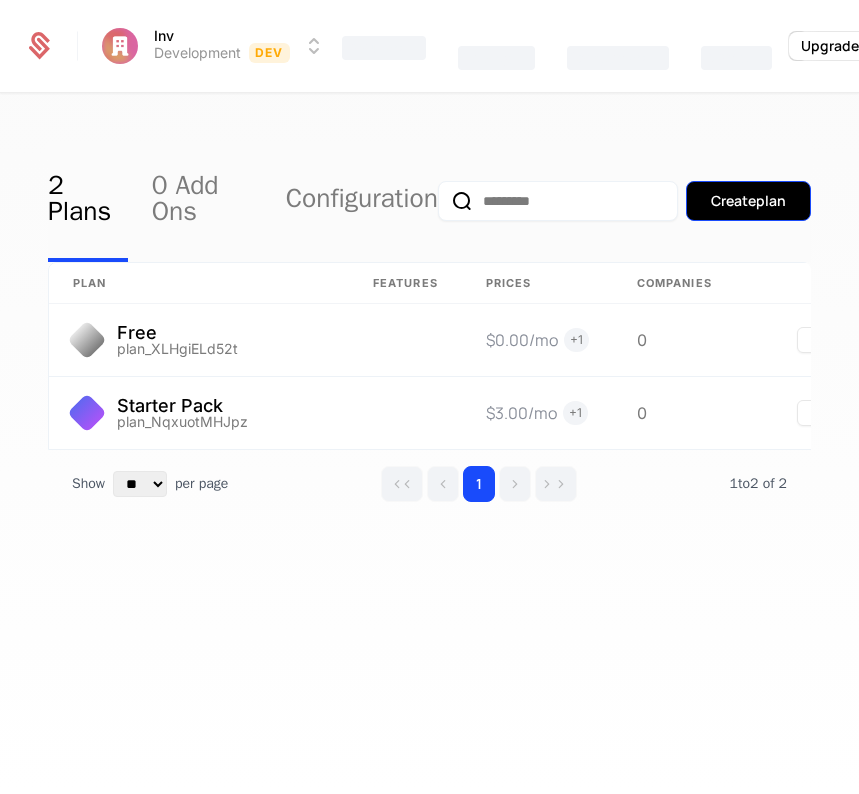 click on "Create  plan" at bounding box center (748, 201) 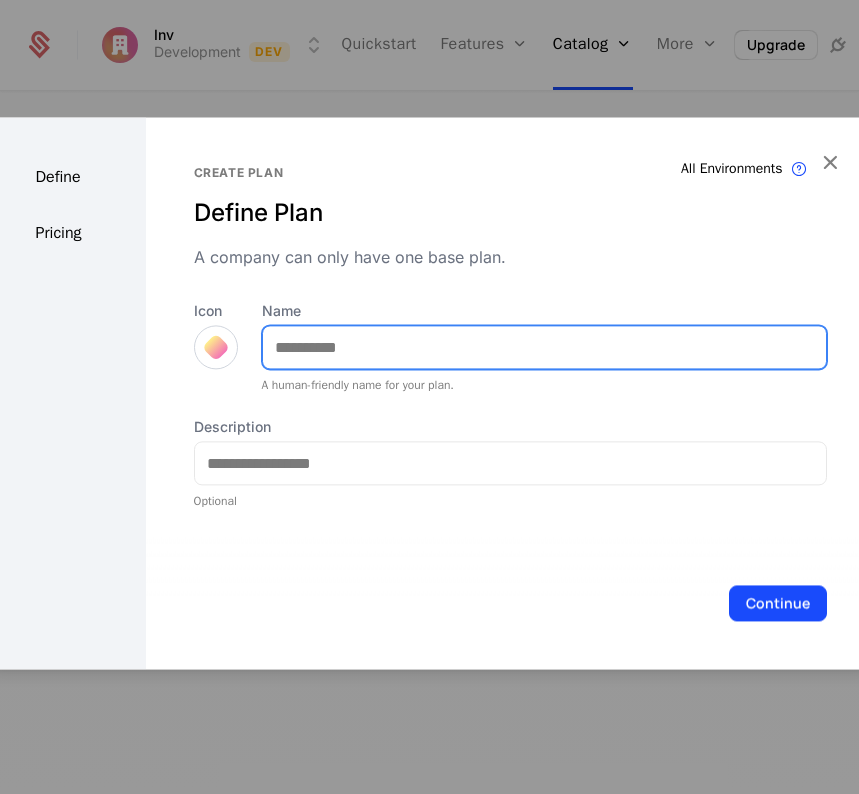click on "Name" at bounding box center (544, 347) 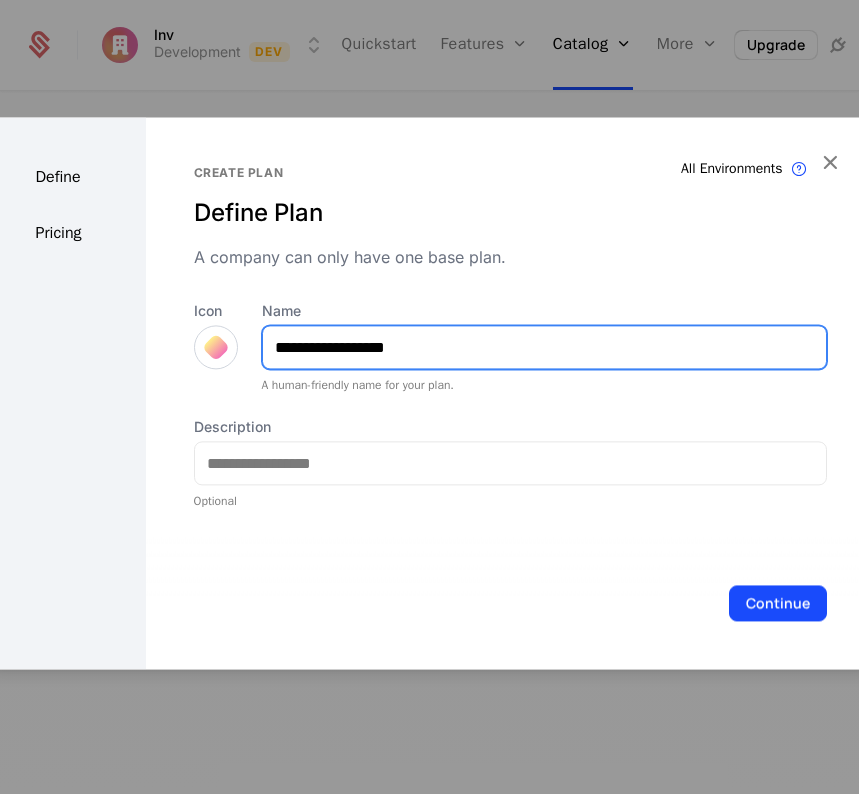 type on "**********" 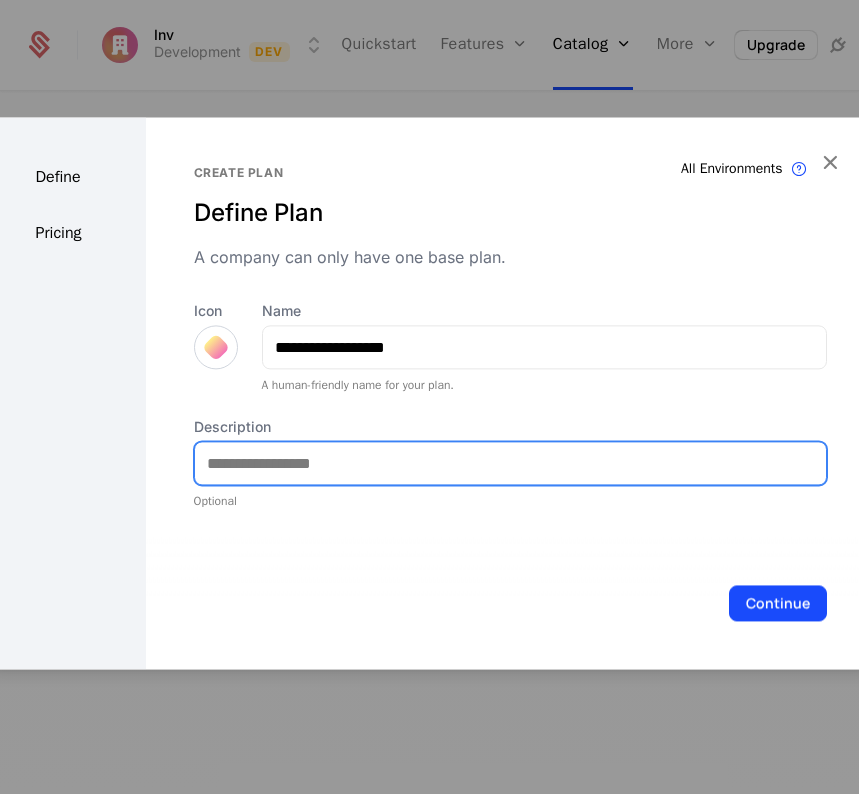 click on "Description" at bounding box center (510, 463) 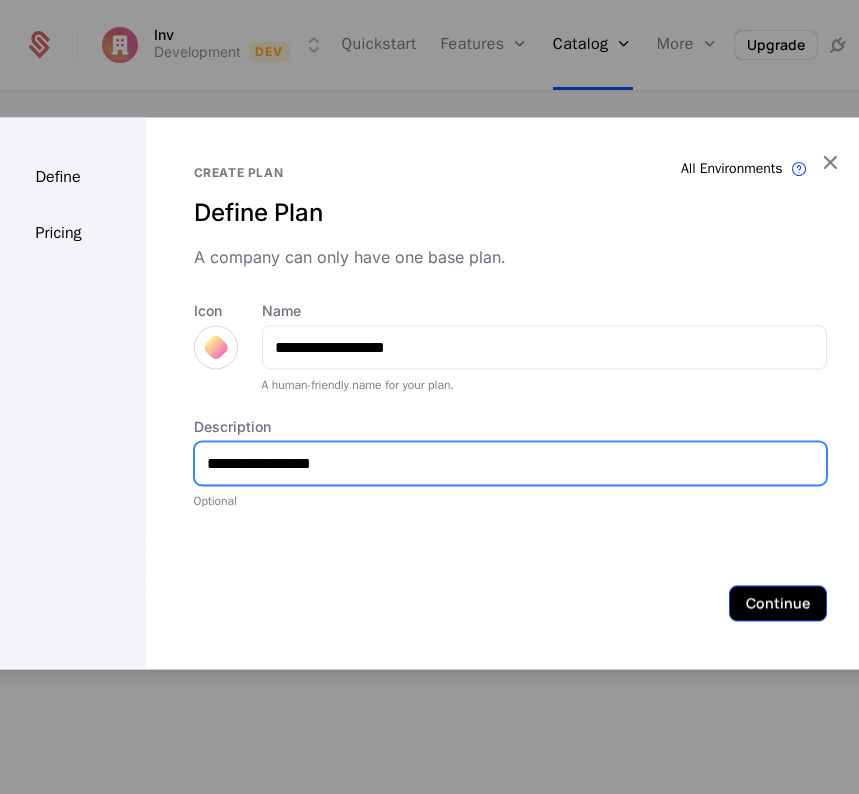 type on "**********" 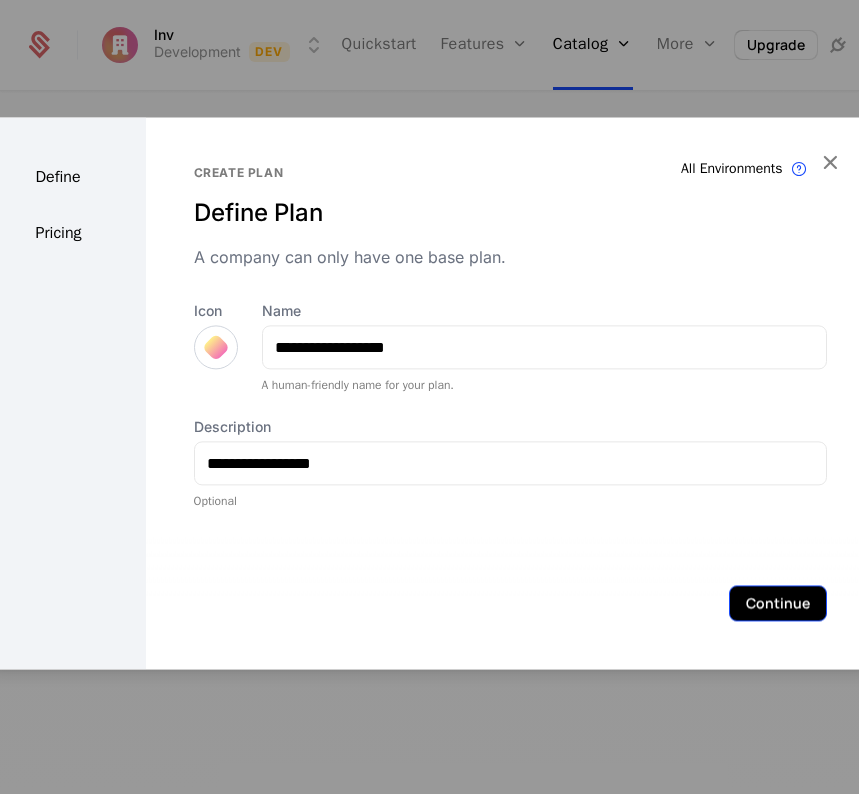 click on "Continue" at bounding box center [778, 603] 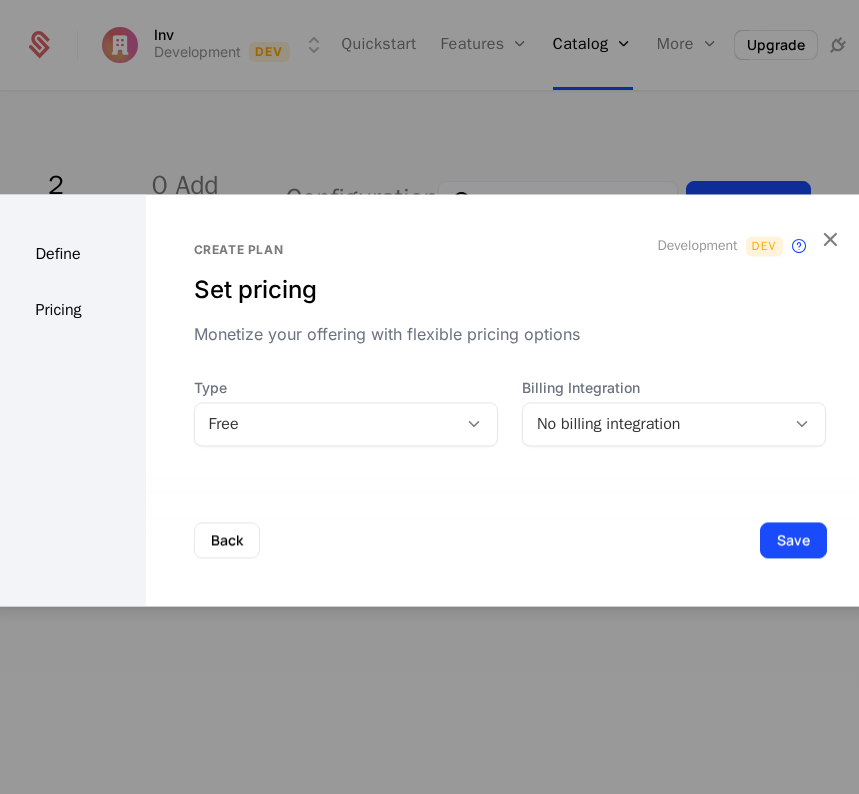 click at bounding box center (474, 424) 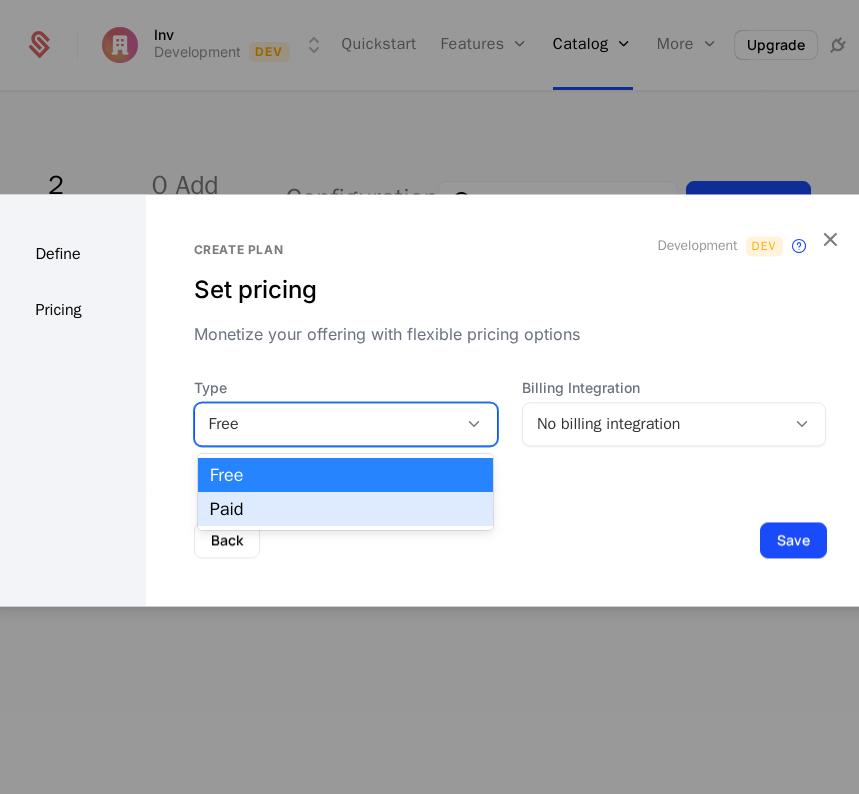 click on "Paid" at bounding box center [345, 509] 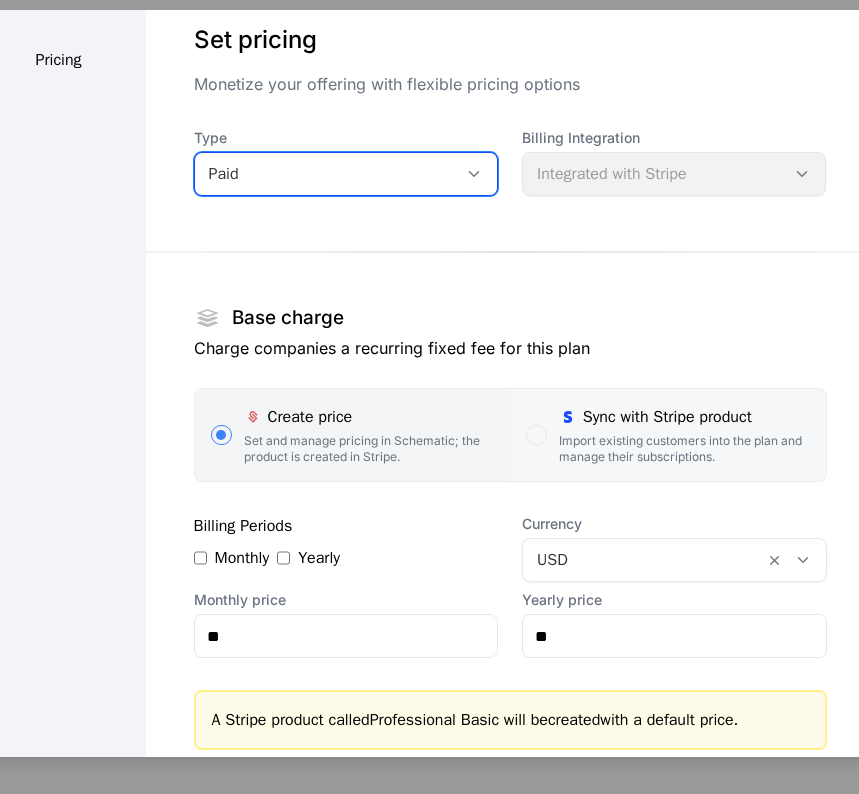 scroll, scrollTop: 100, scrollLeft: 0, axis: vertical 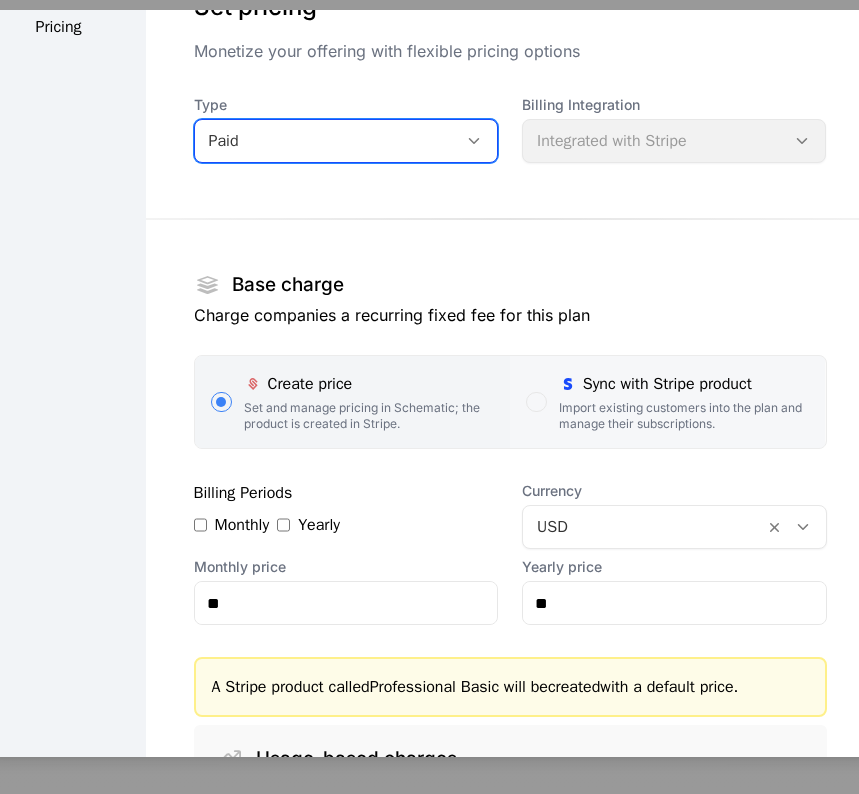 click on "Sync with Stripe product Import existing customers into the plan and manage their subscriptions." at bounding box center (667, 402) 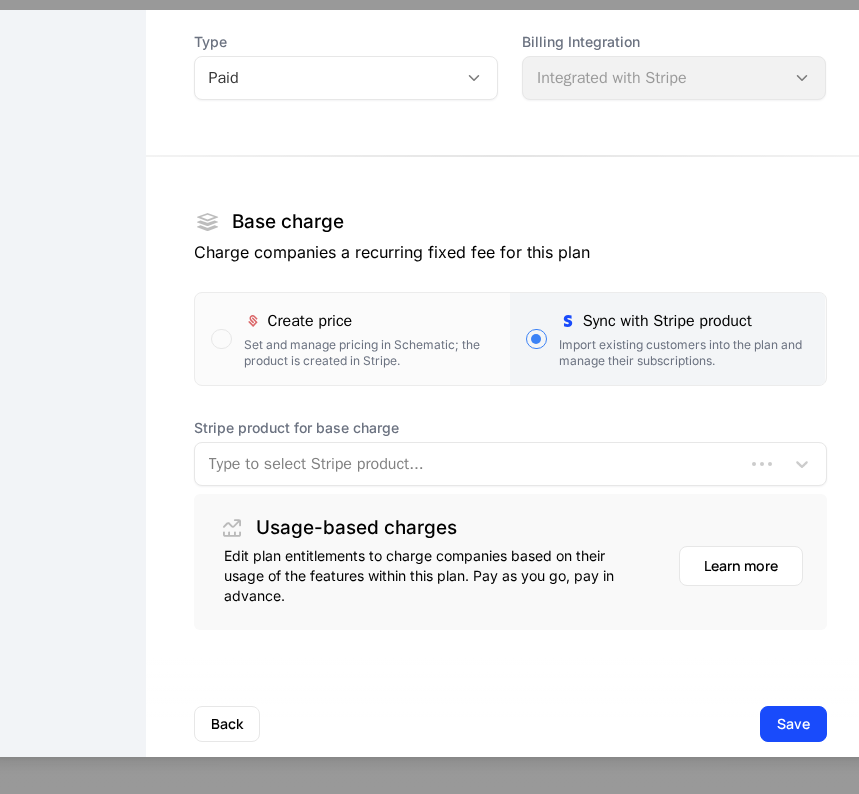 scroll, scrollTop: 196, scrollLeft: 0, axis: vertical 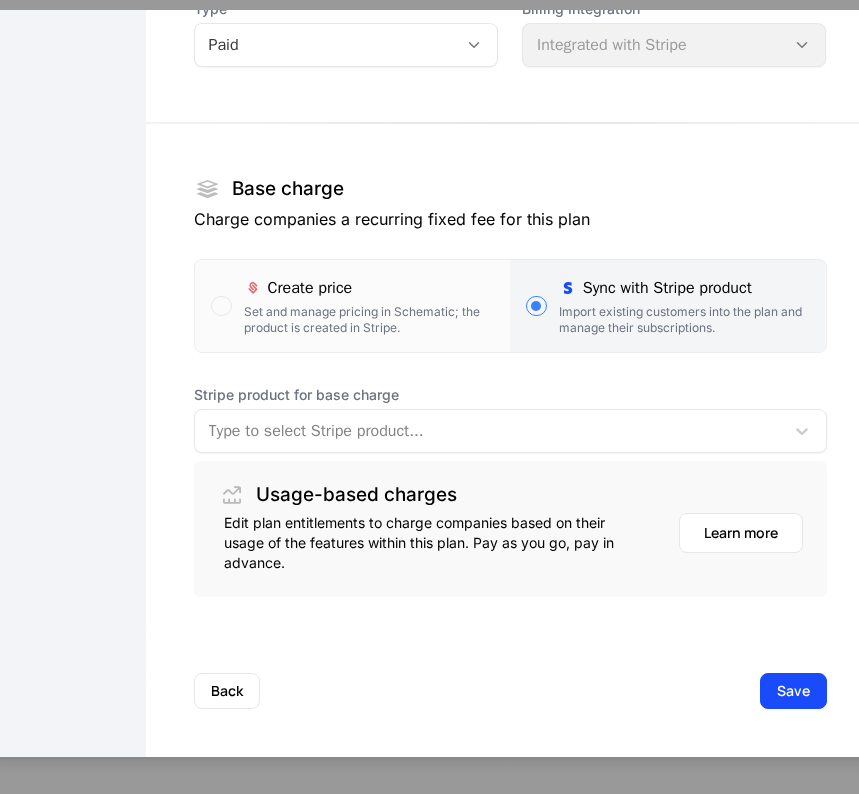 click at bounding box center (489, 431) 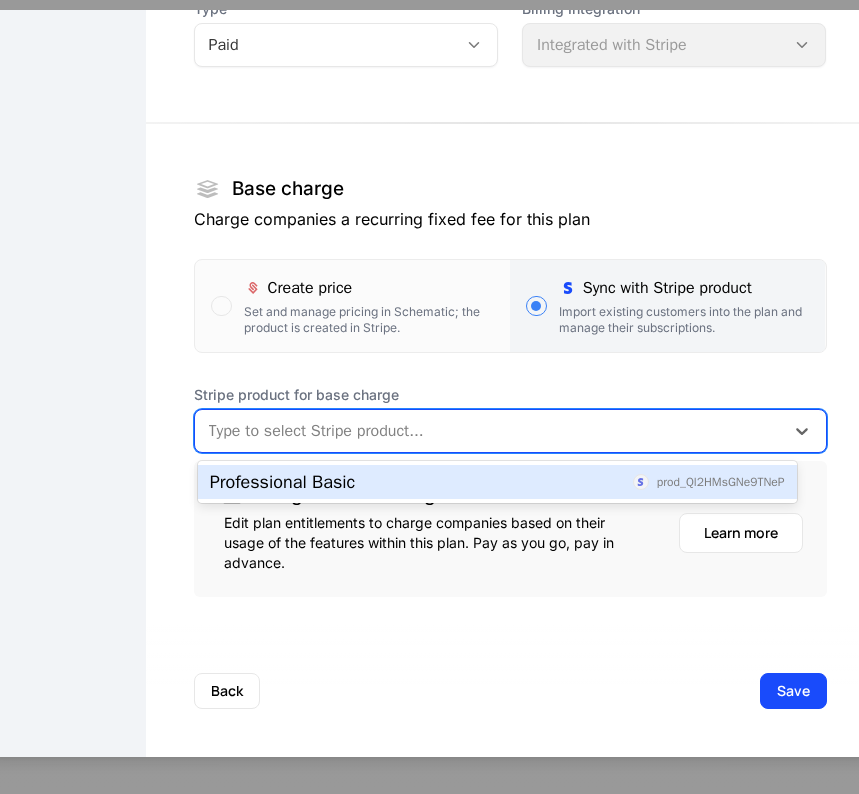 click on "Professional Basic" at bounding box center (283, 482) 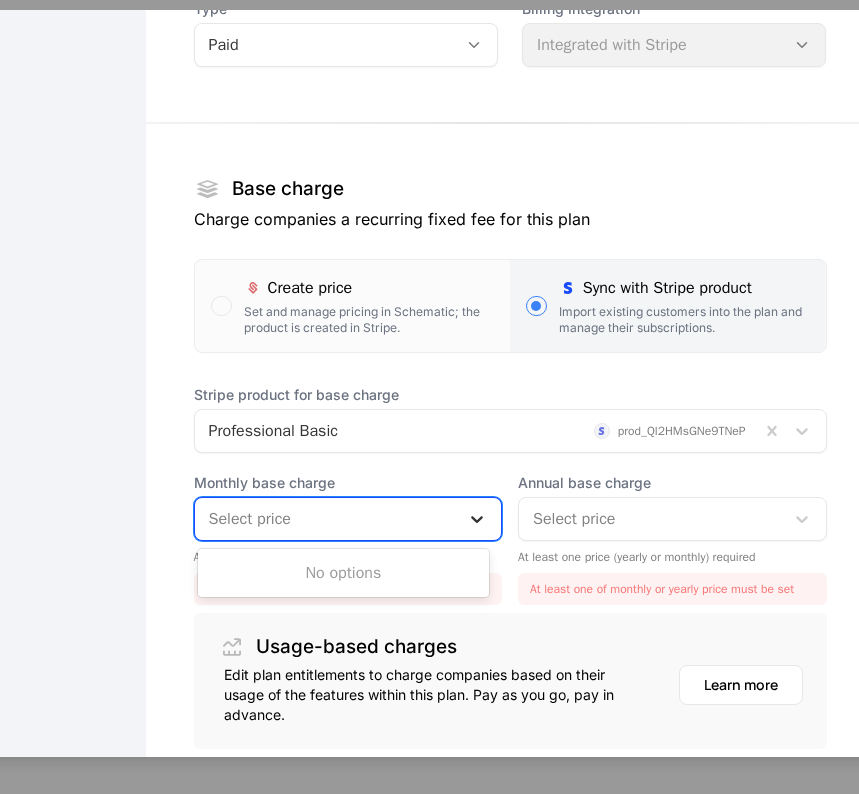 click 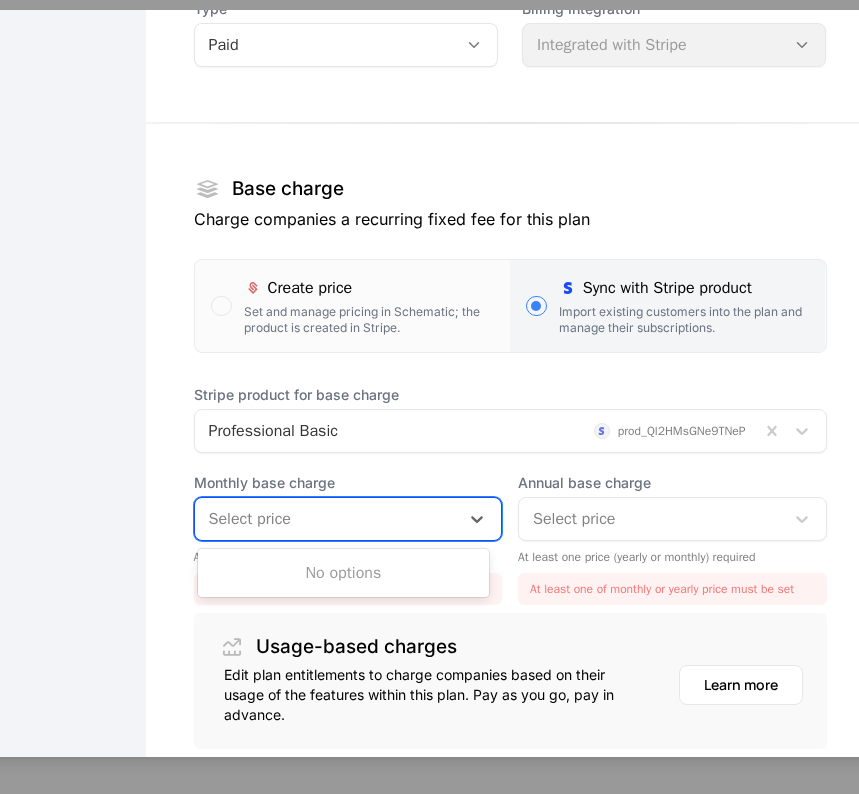 click on "No options" at bounding box center [343, 573] 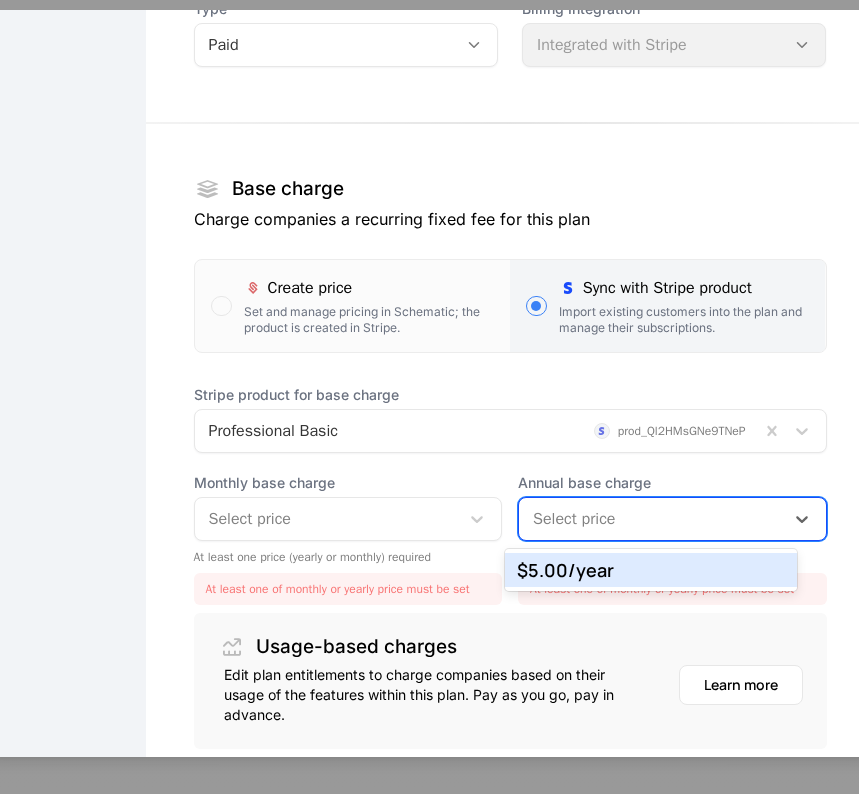 click on "$5.00 /year" at bounding box center [650, 570] 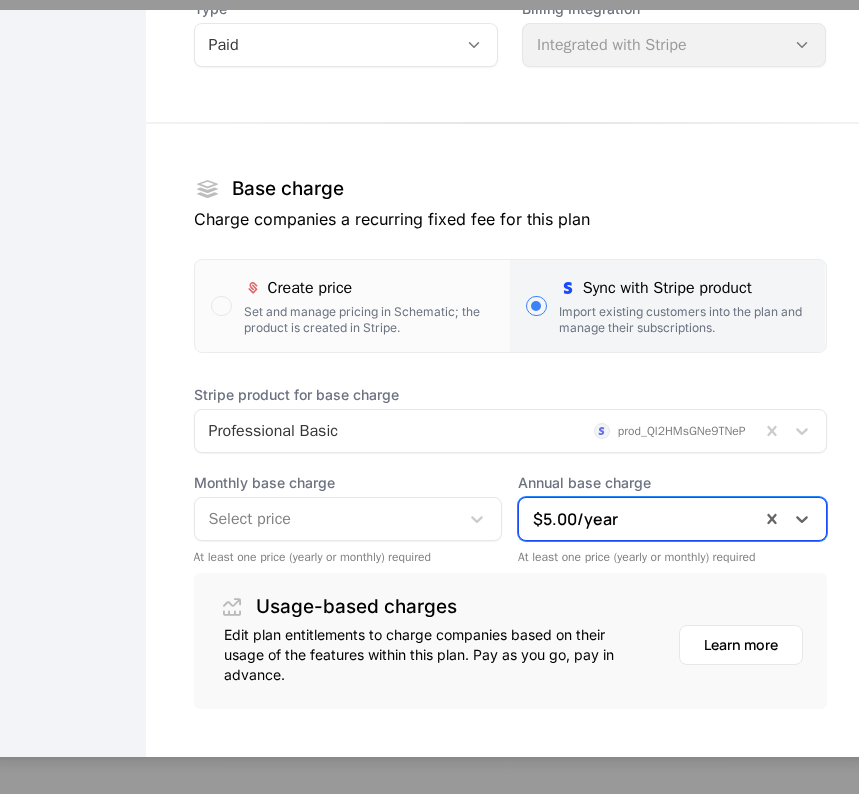 click at bounding box center [327, 519] 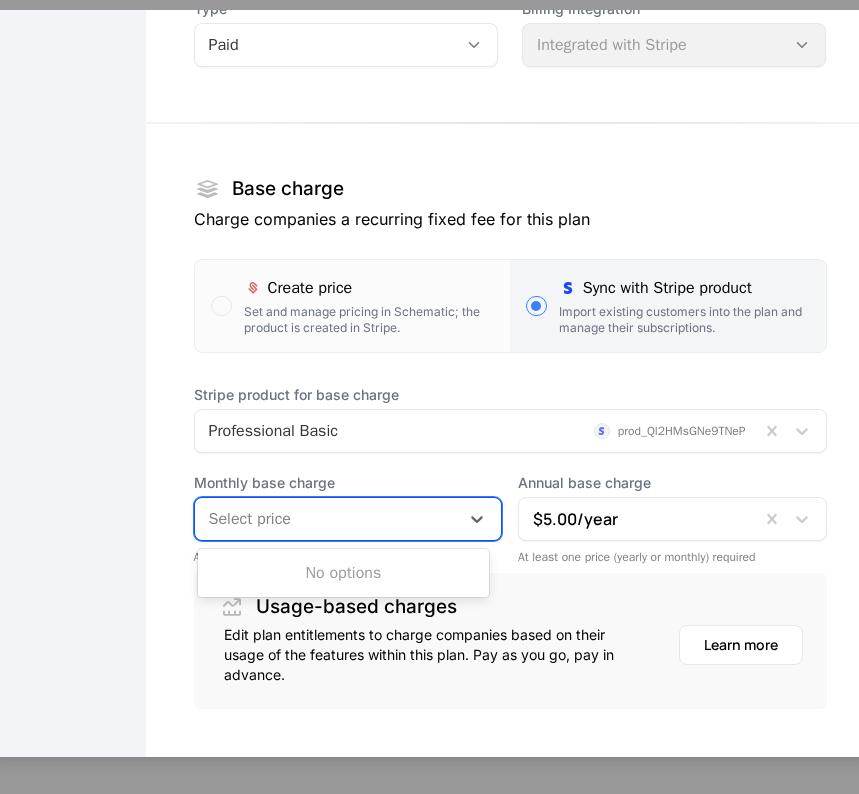 click at bounding box center [327, 519] 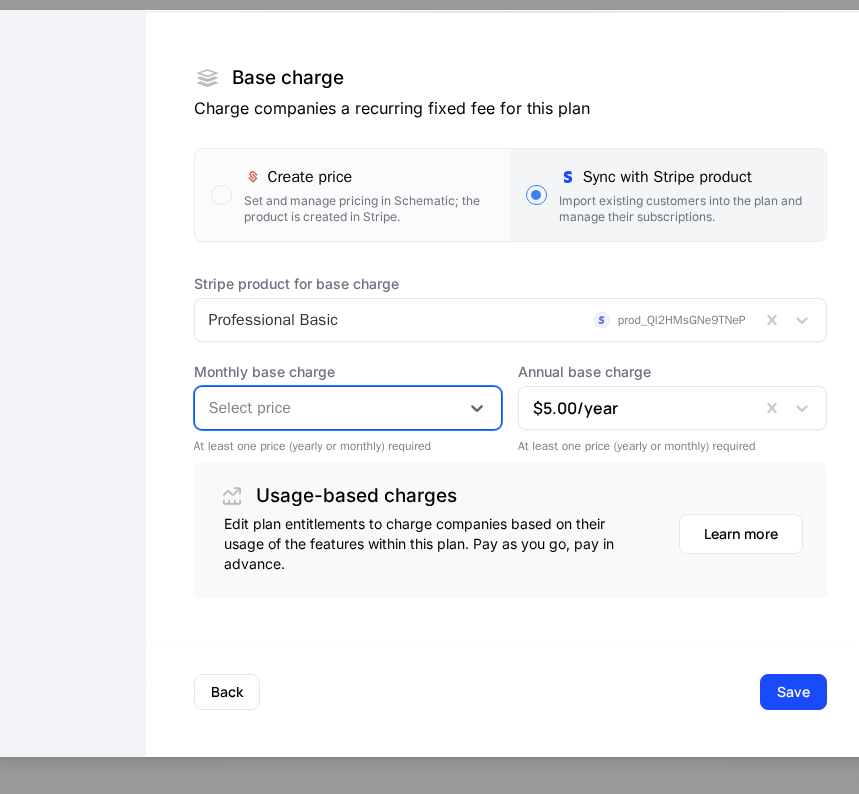 scroll, scrollTop: 308, scrollLeft: 0, axis: vertical 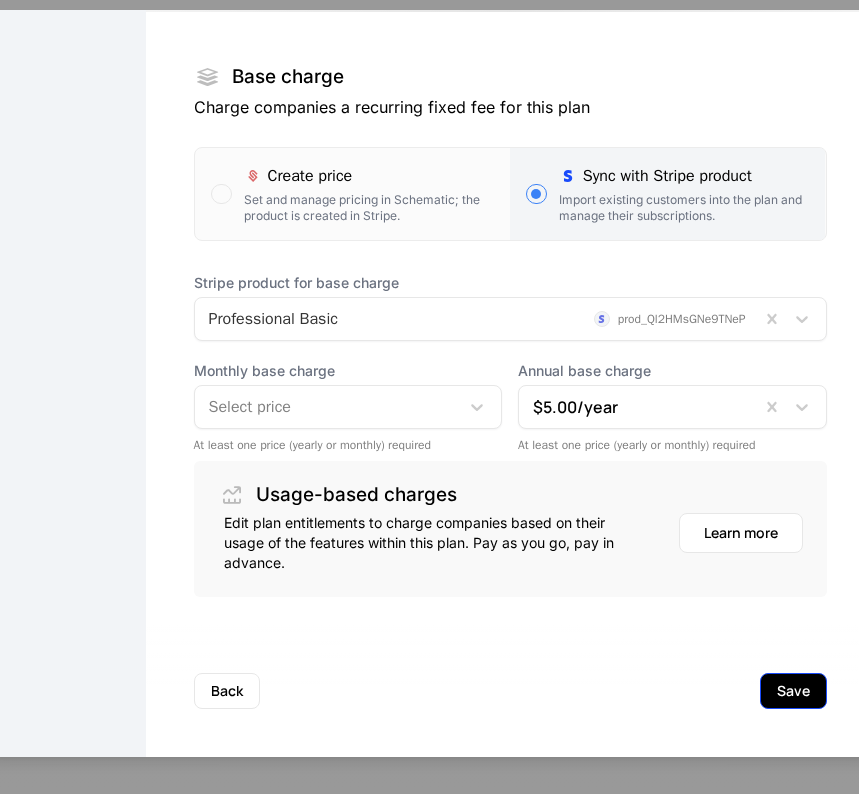 click on "Save" at bounding box center (793, 691) 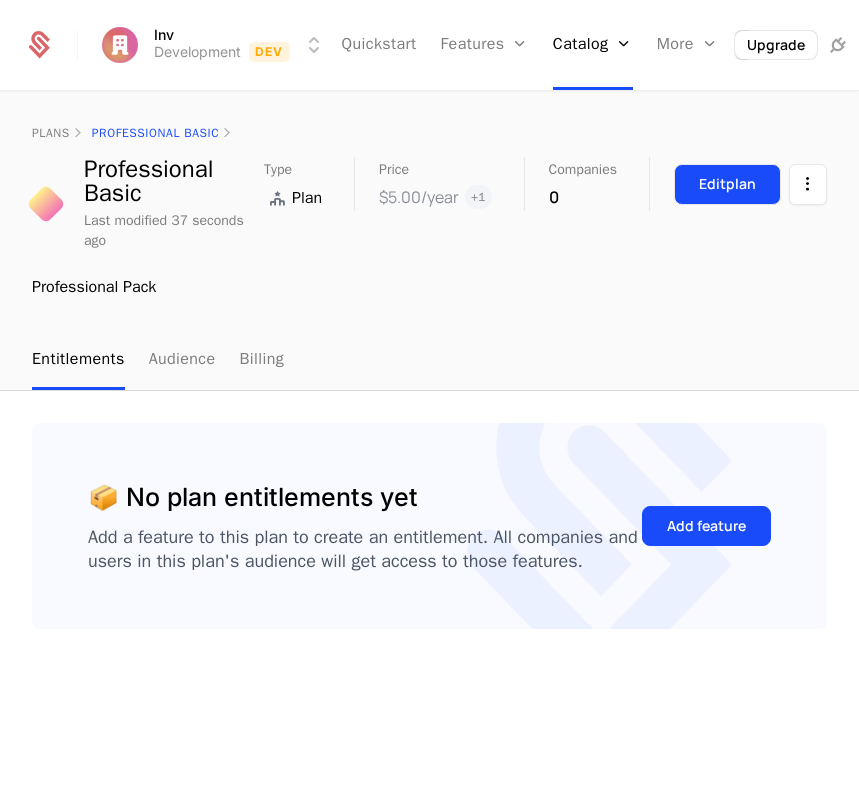 click on "Edit  plan" at bounding box center (727, 184) 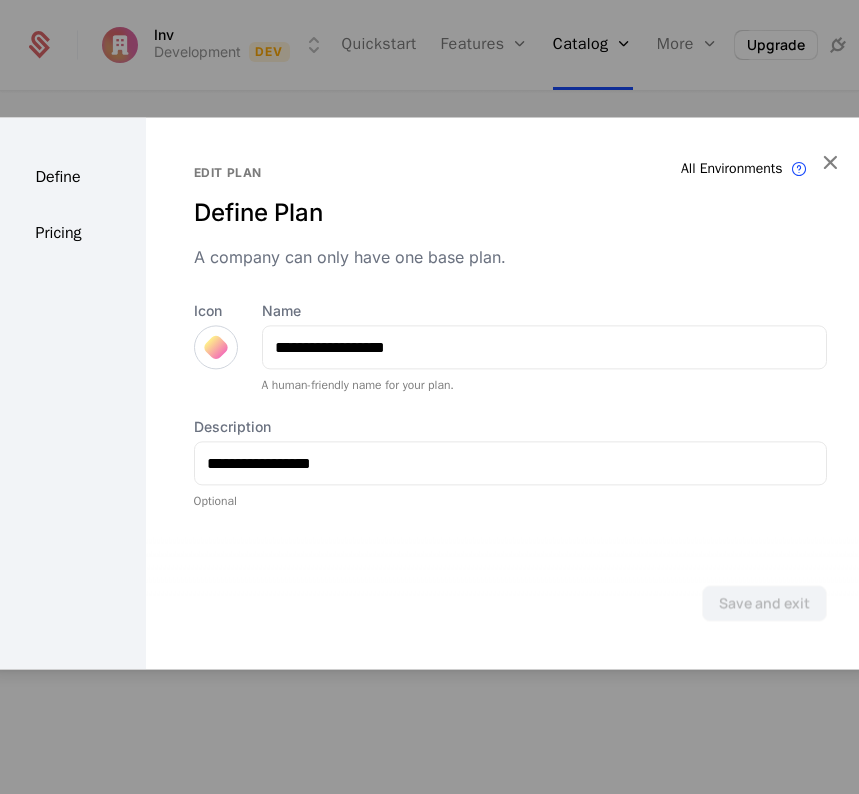 click on "Pricing" at bounding box center [65, 233] 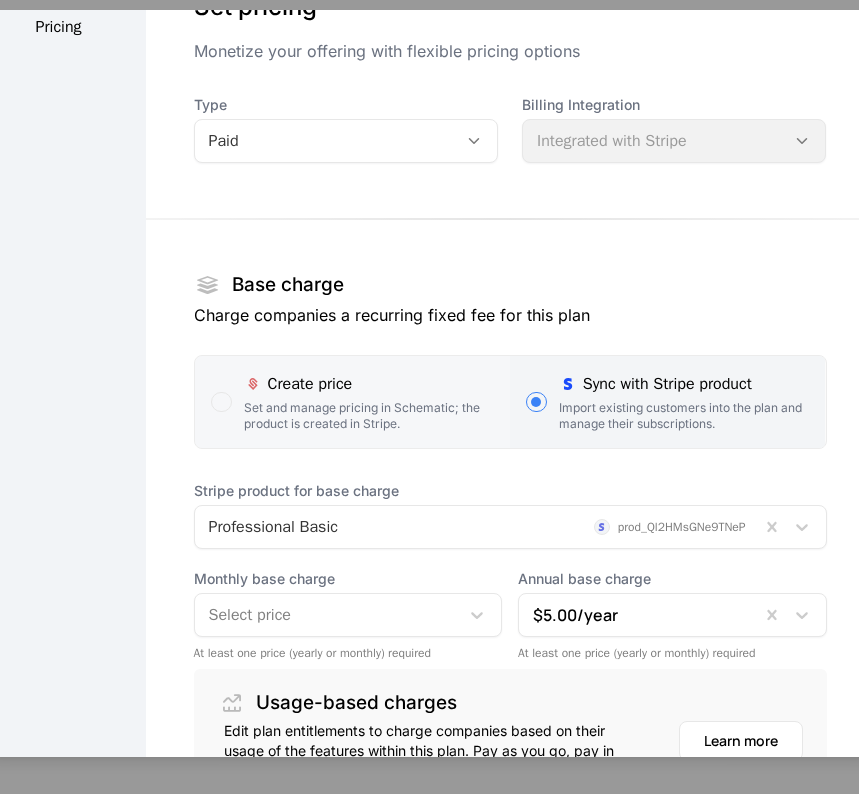 scroll, scrollTop: 200, scrollLeft: 0, axis: vertical 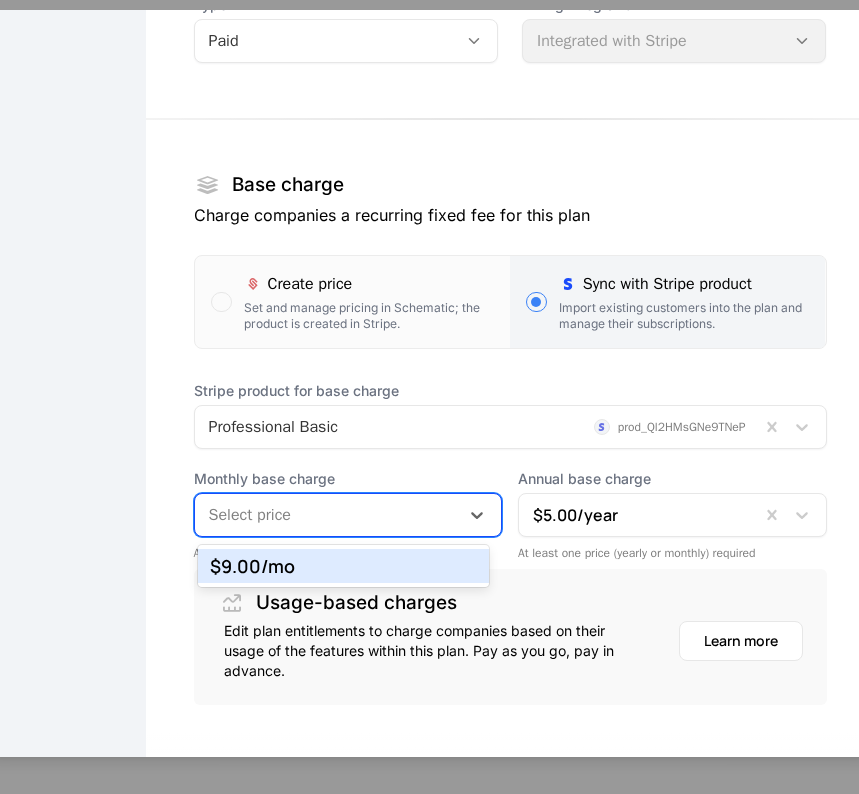 click at bounding box center (327, 515) 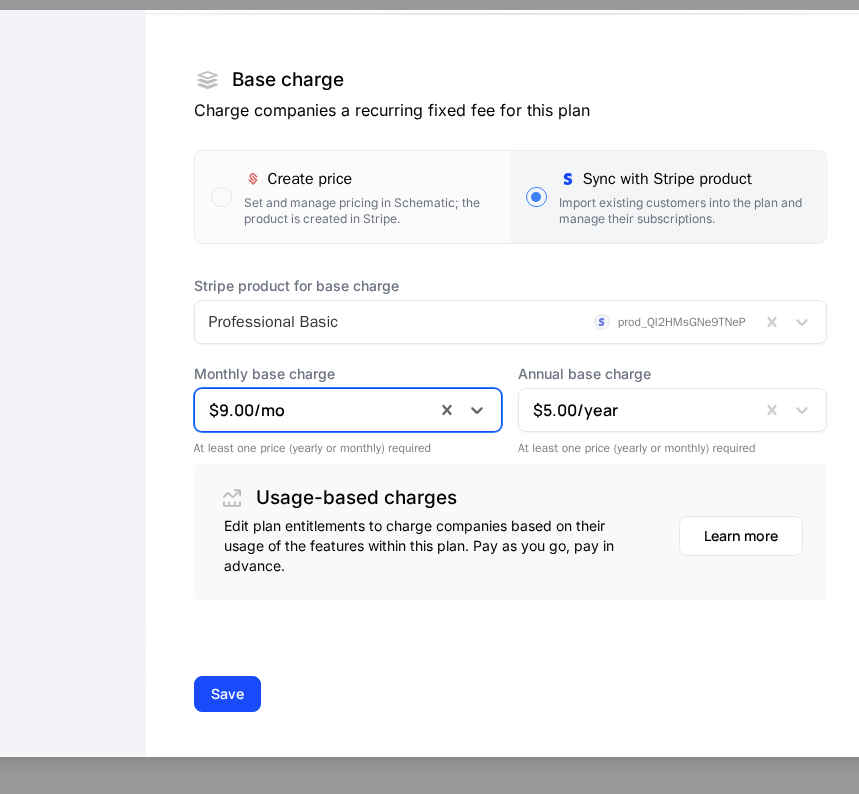 scroll, scrollTop: 308, scrollLeft: 0, axis: vertical 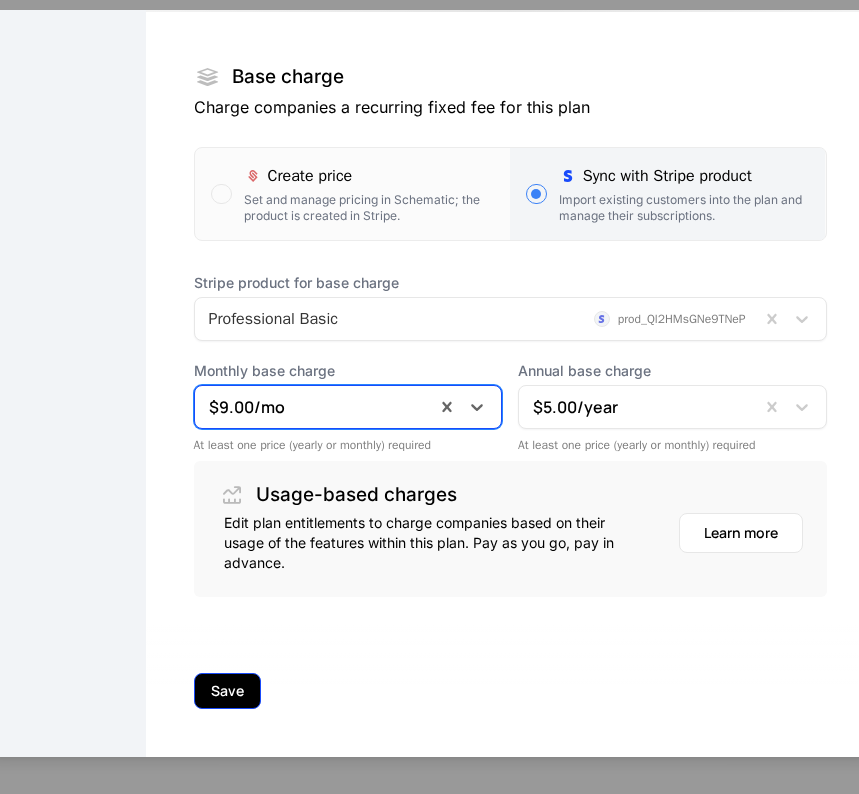 click on "Save" at bounding box center [227, 691] 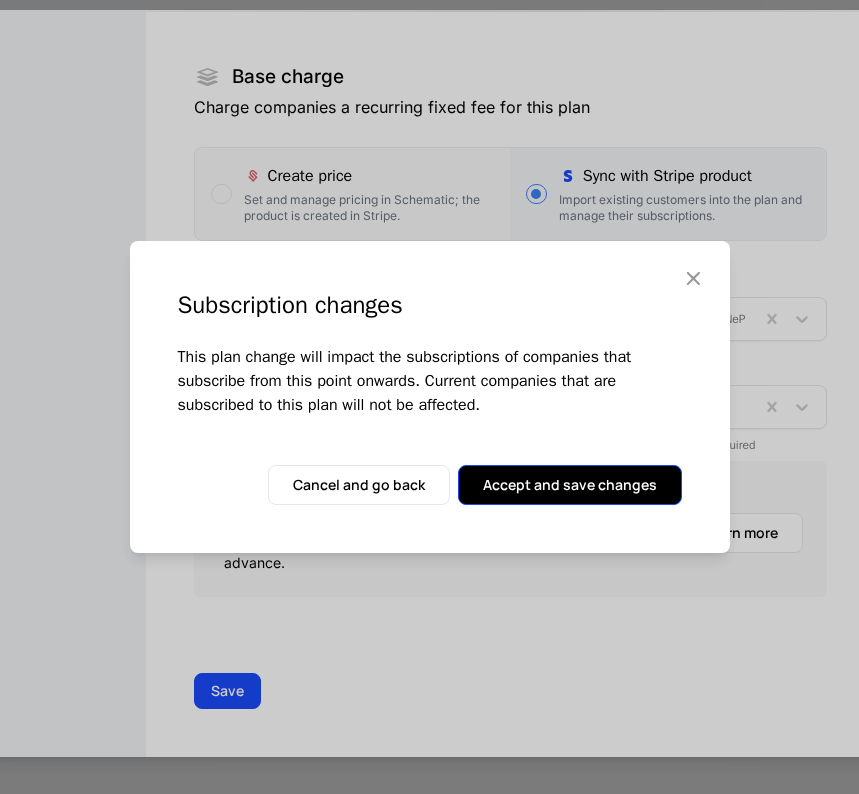 click on "Accept and save changes" at bounding box center [570, 485] 